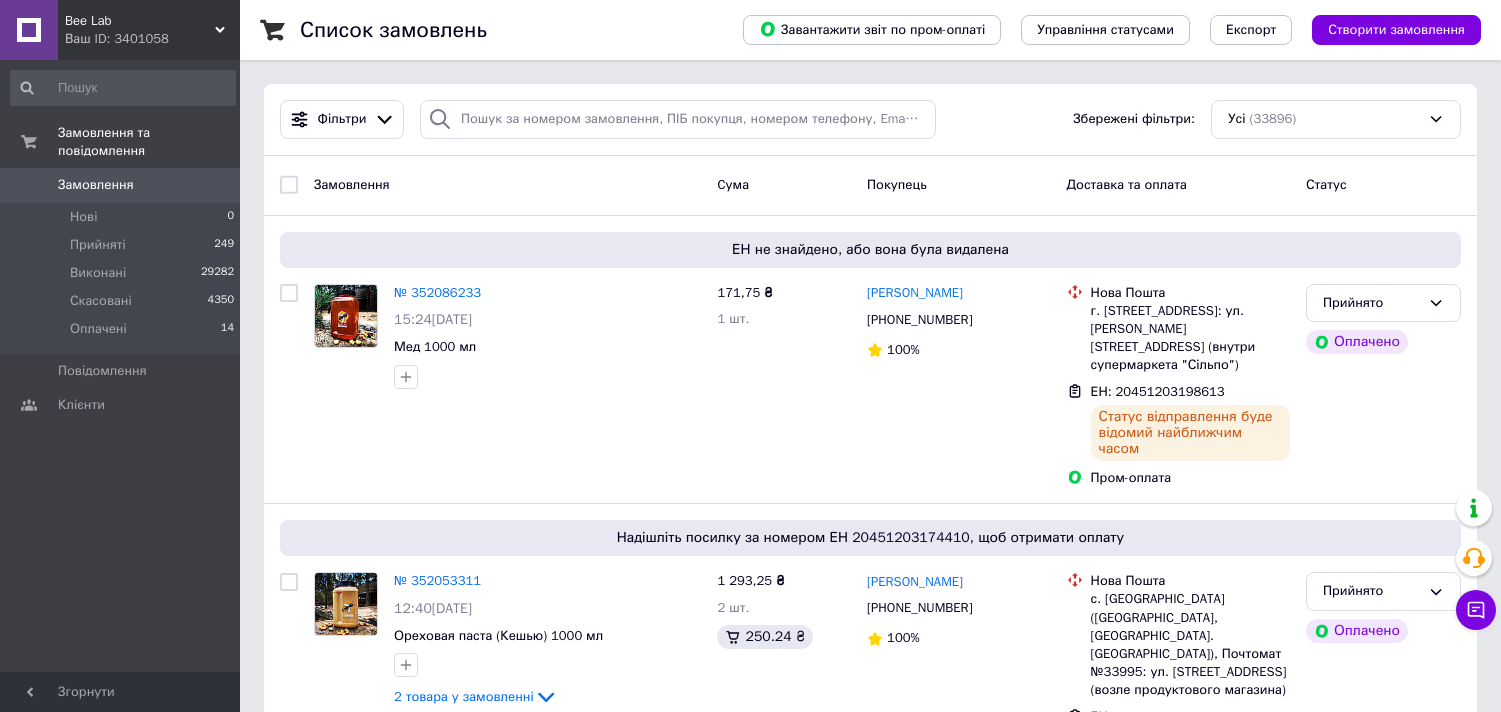scroll, scrollTop: 0, scrollLeft: 0, axis: both 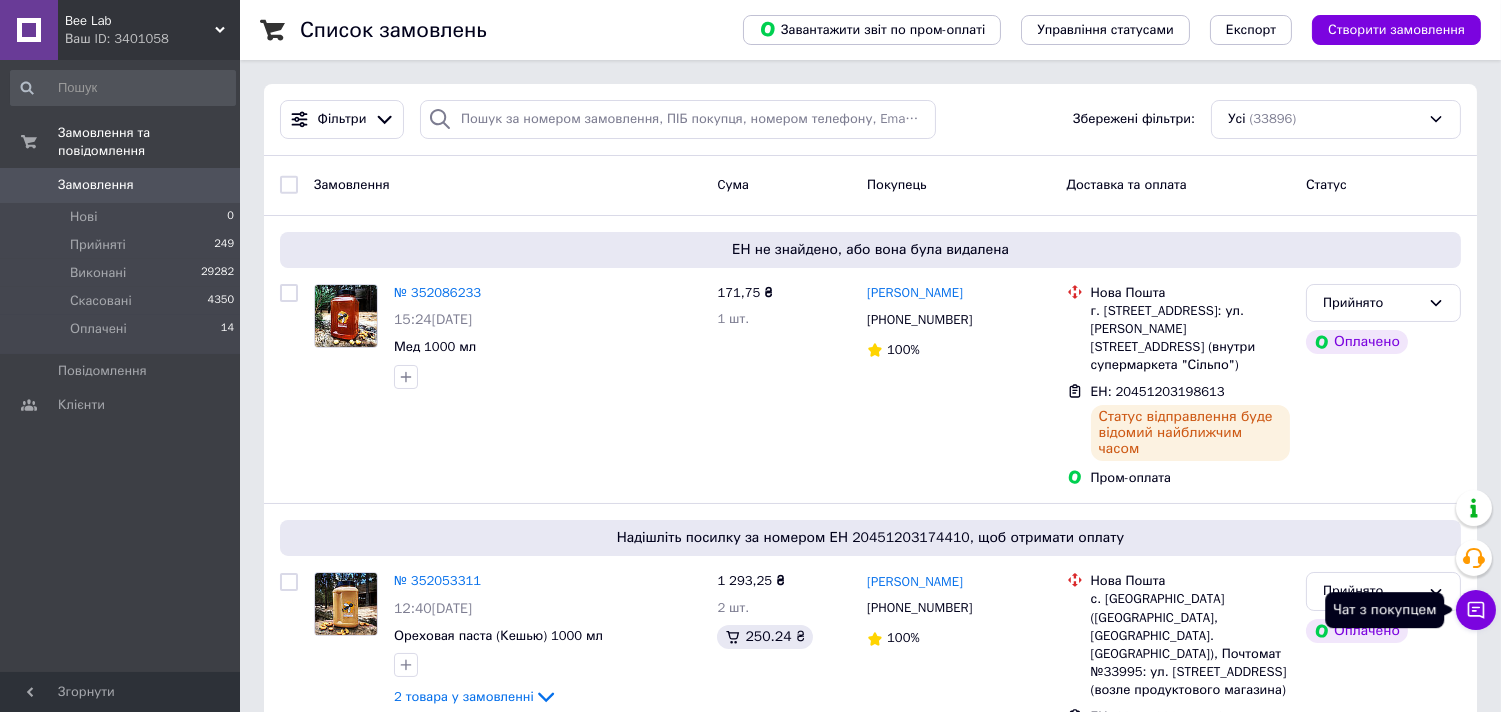 click 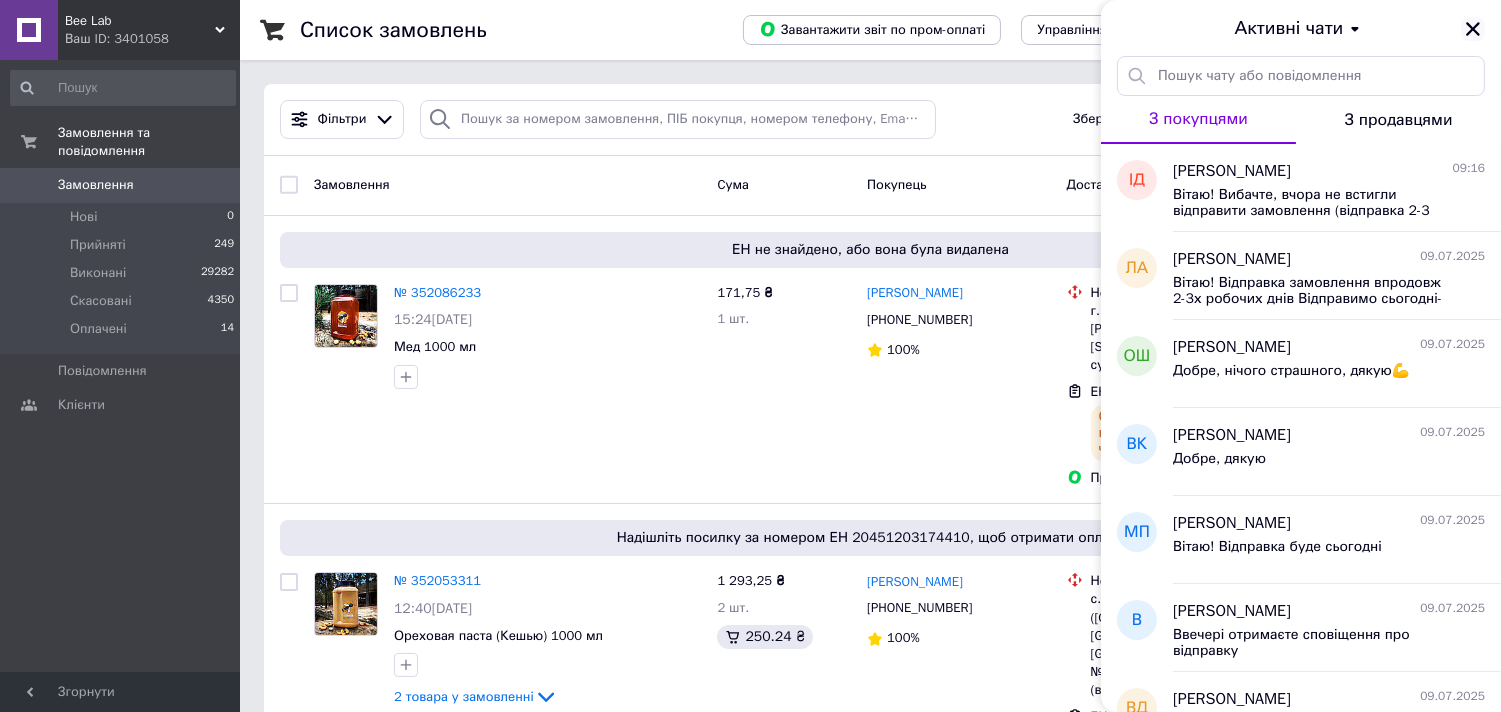 click 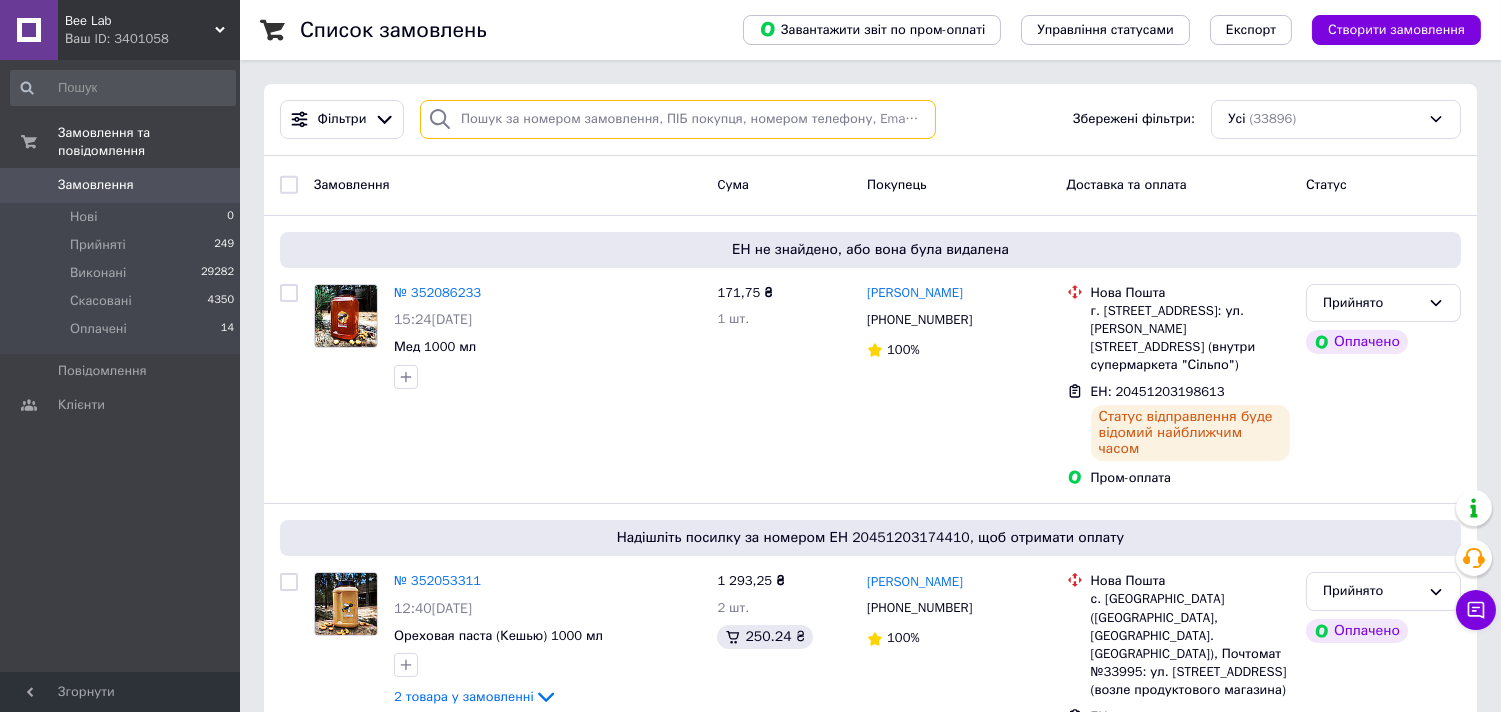 click at bounding box center [678, 119] 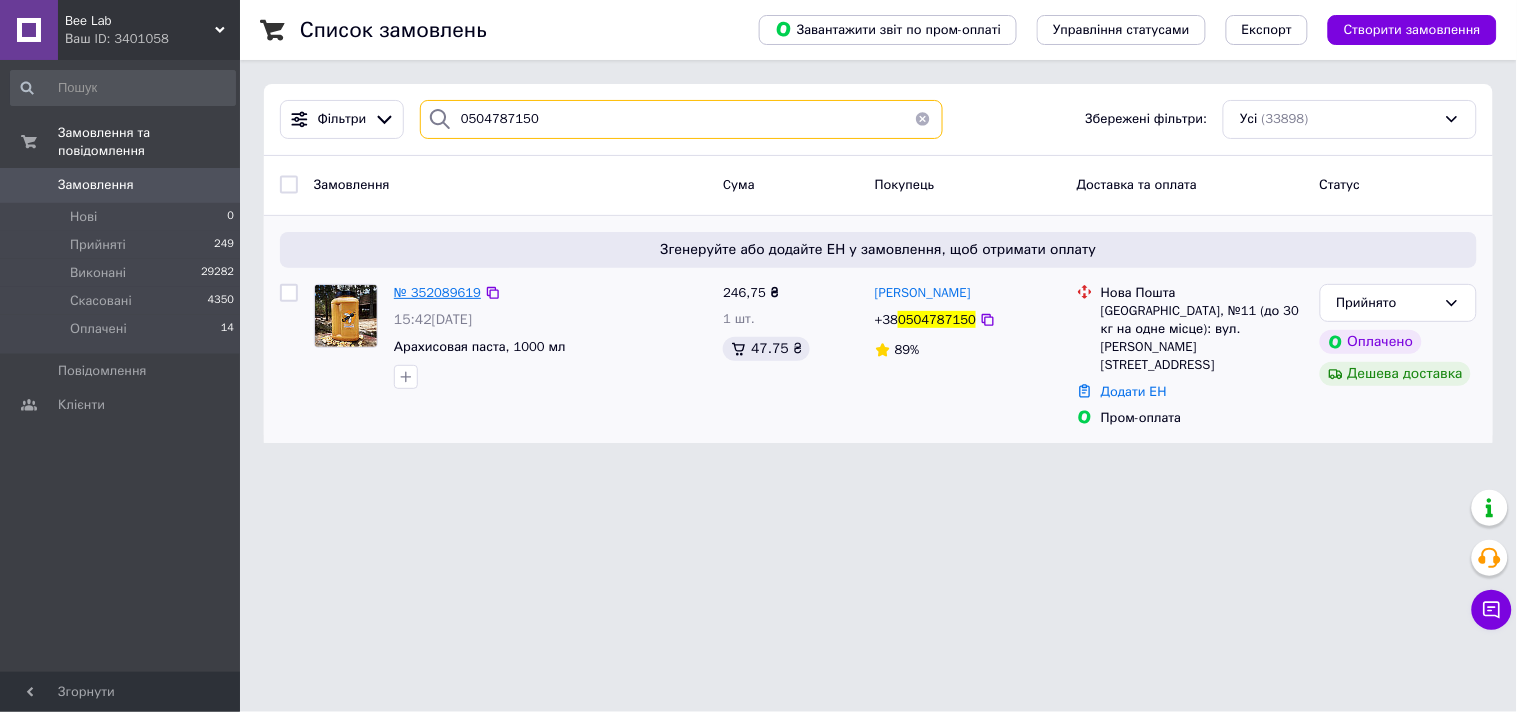 type on "0504787150" 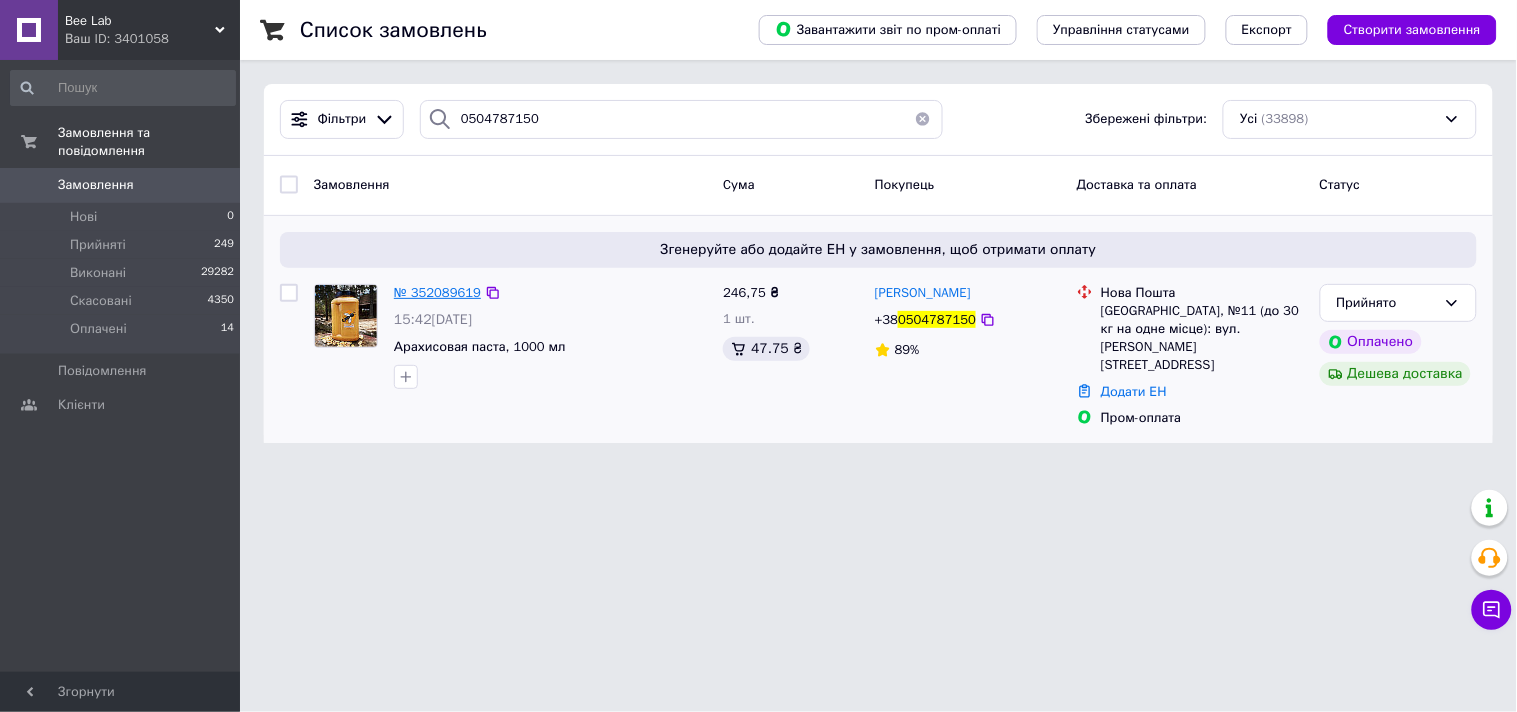 click on "№ 352089619" at bounding box center (437, 292) 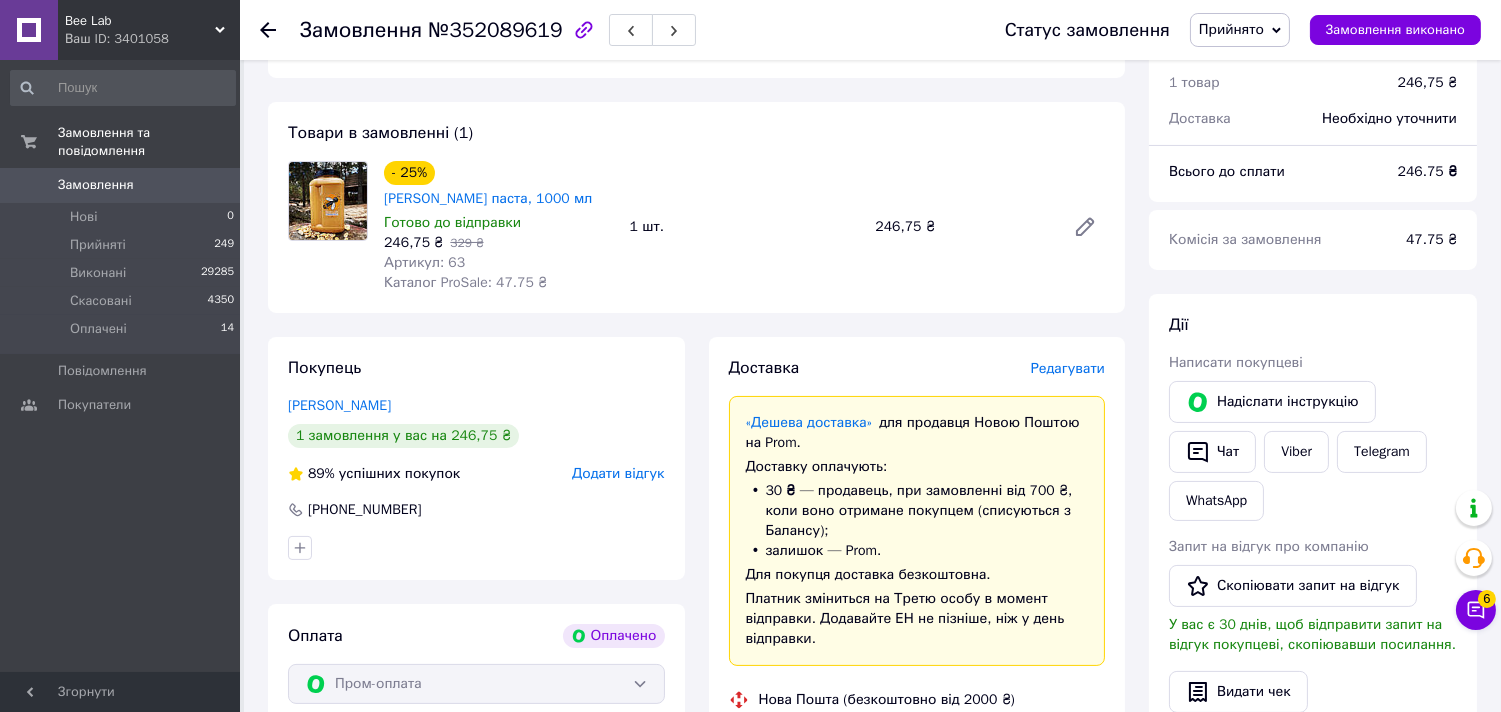 scroll, scrollTop: 444, scrollLeft: 0, axis: vertical 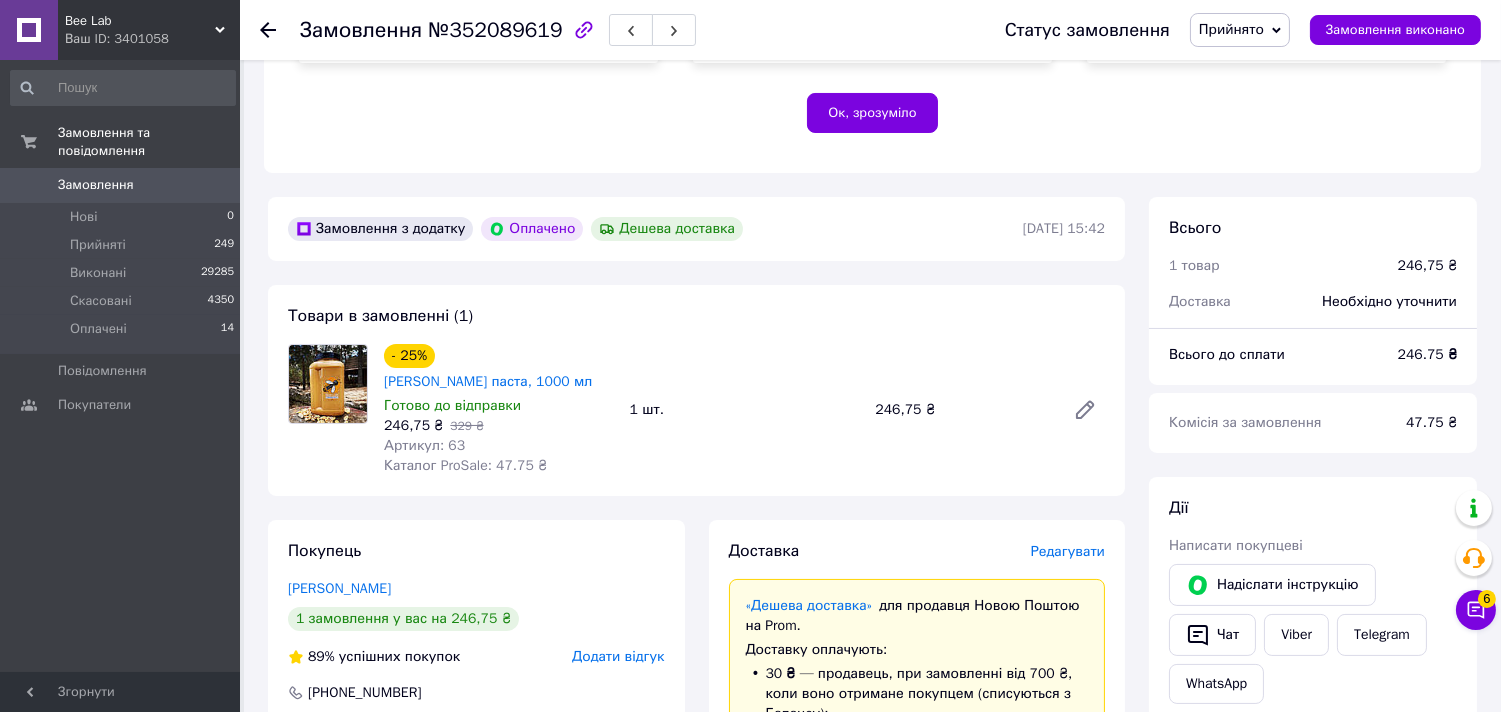 click 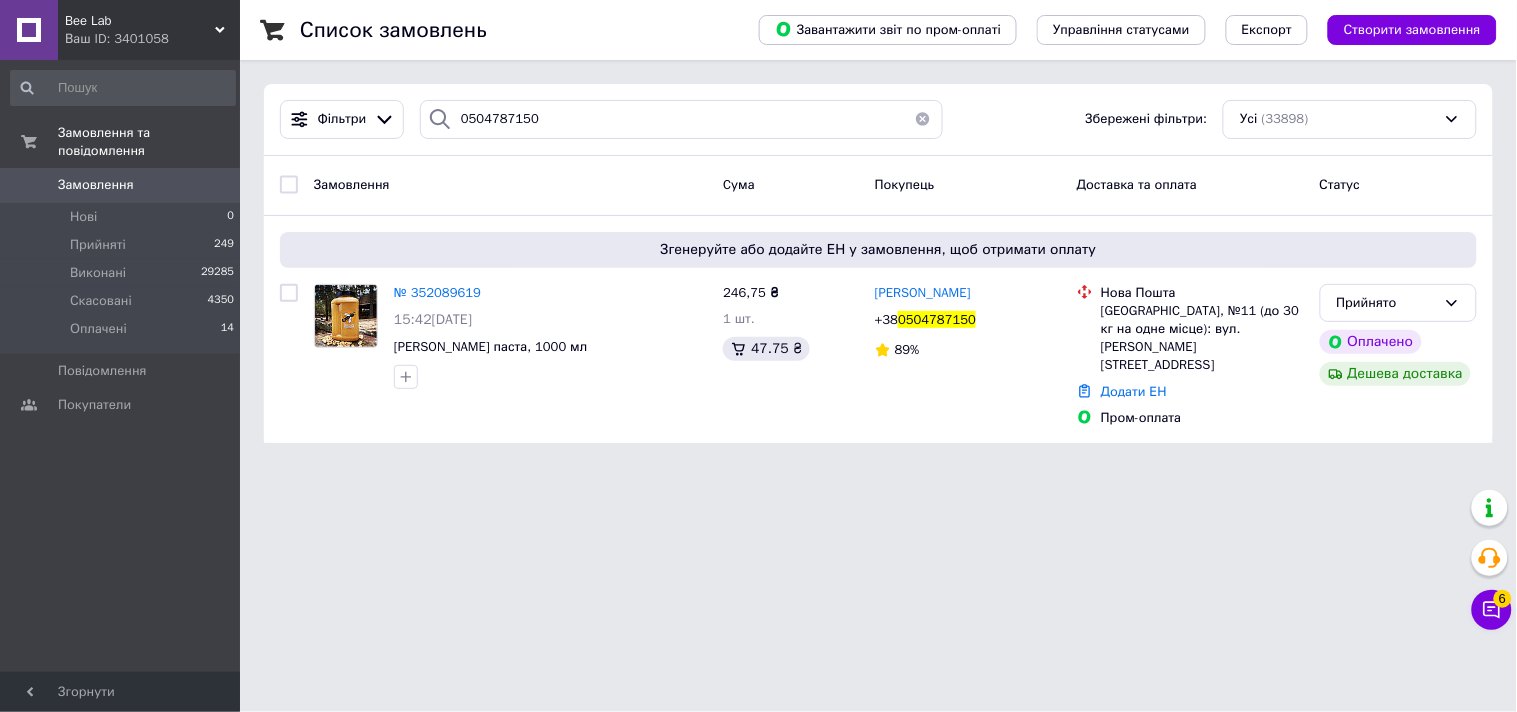 click at bounding box center [923, 119] 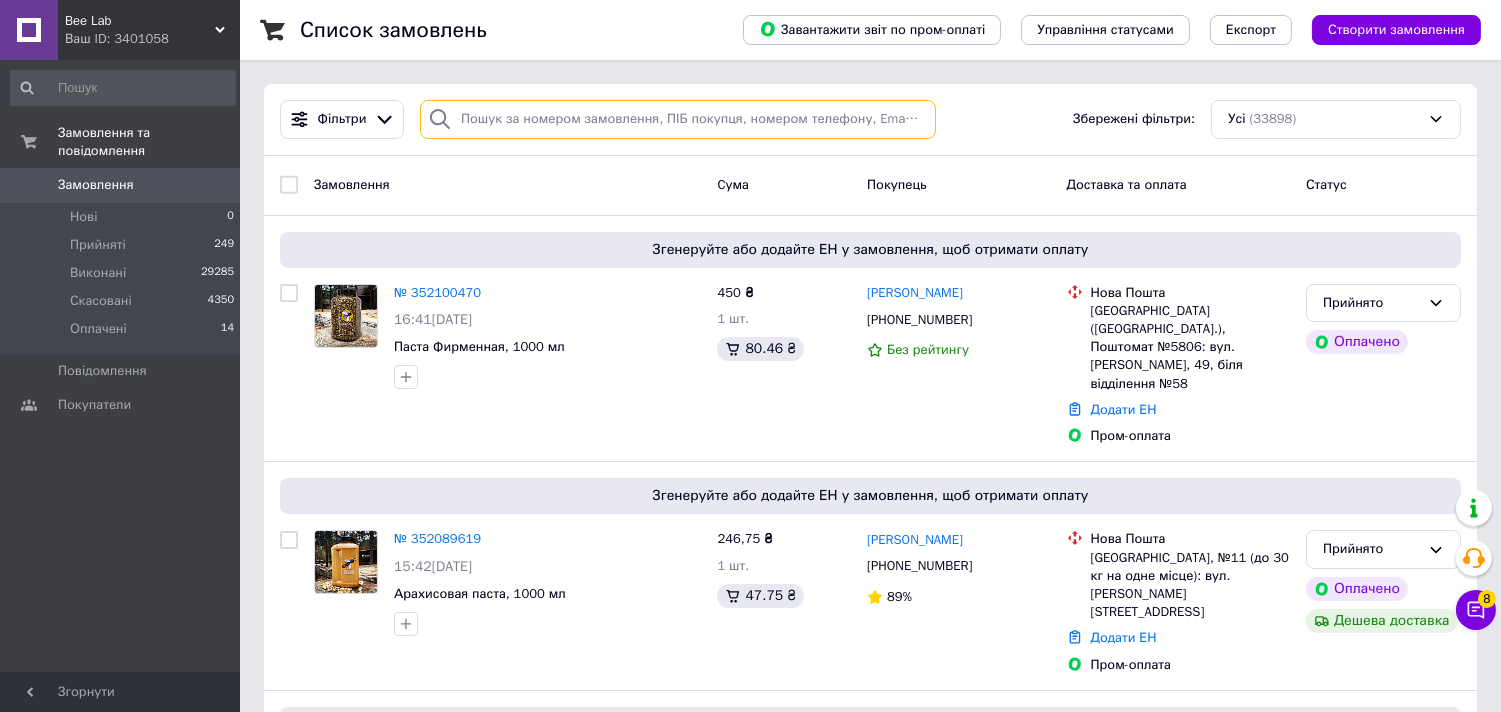 paste on "0677074009" 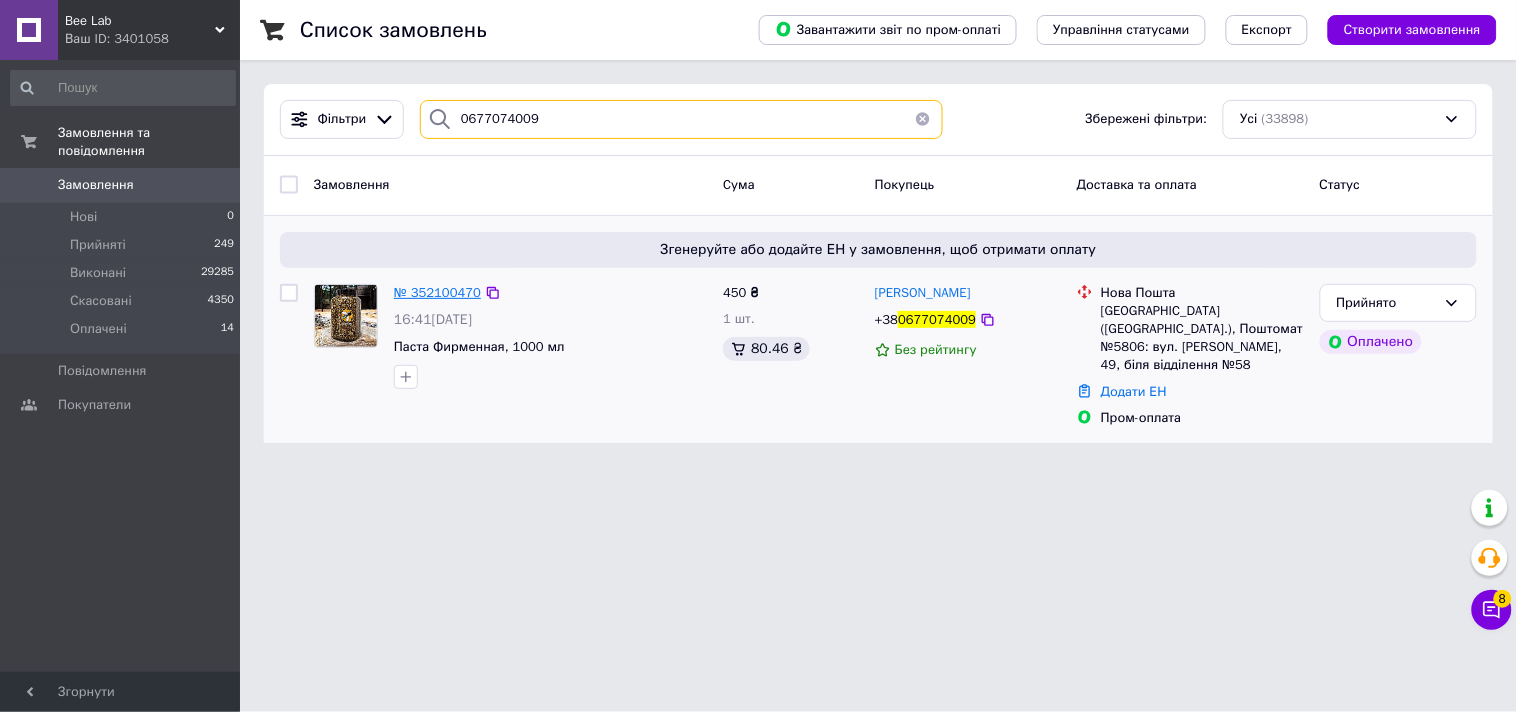 type on "0677074009" 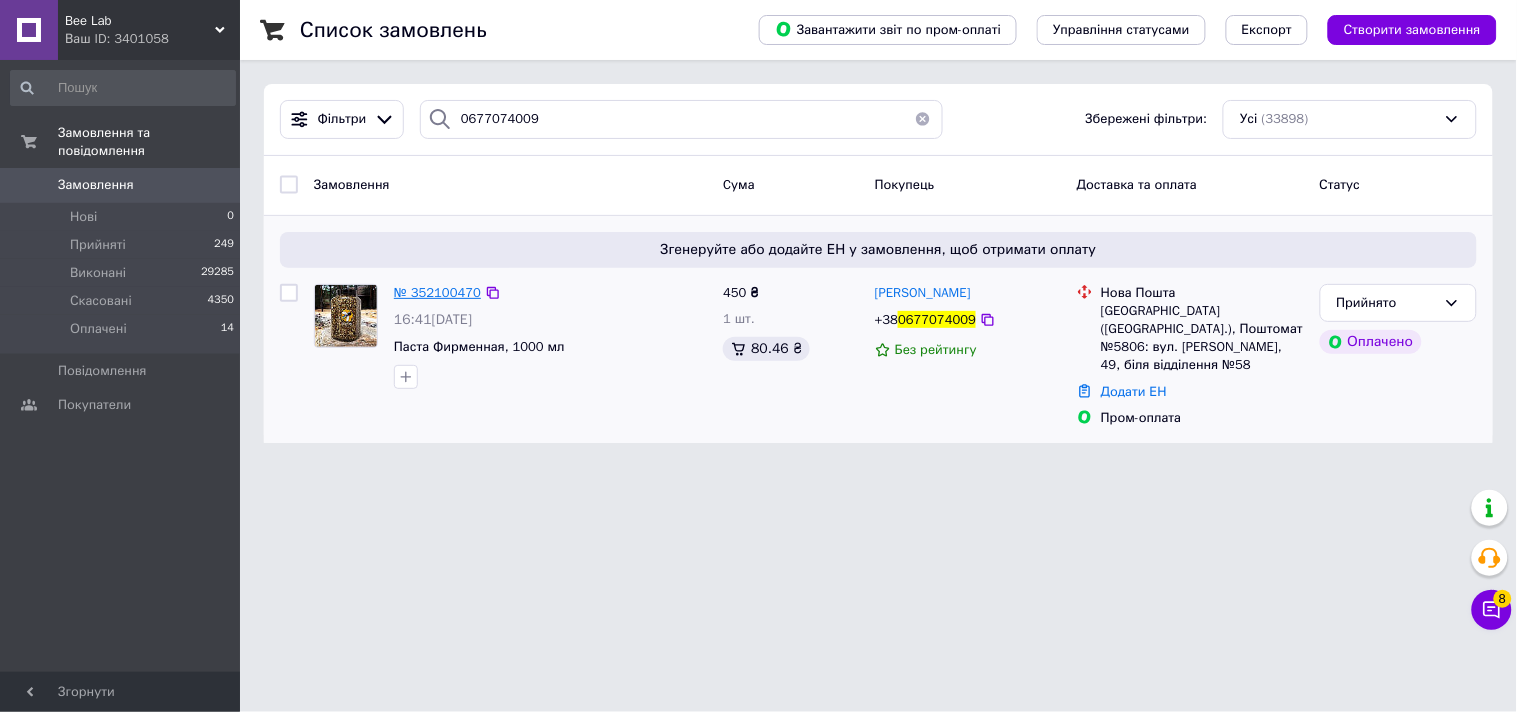 click on "№ 352100470" at bounding box center (437, 292) 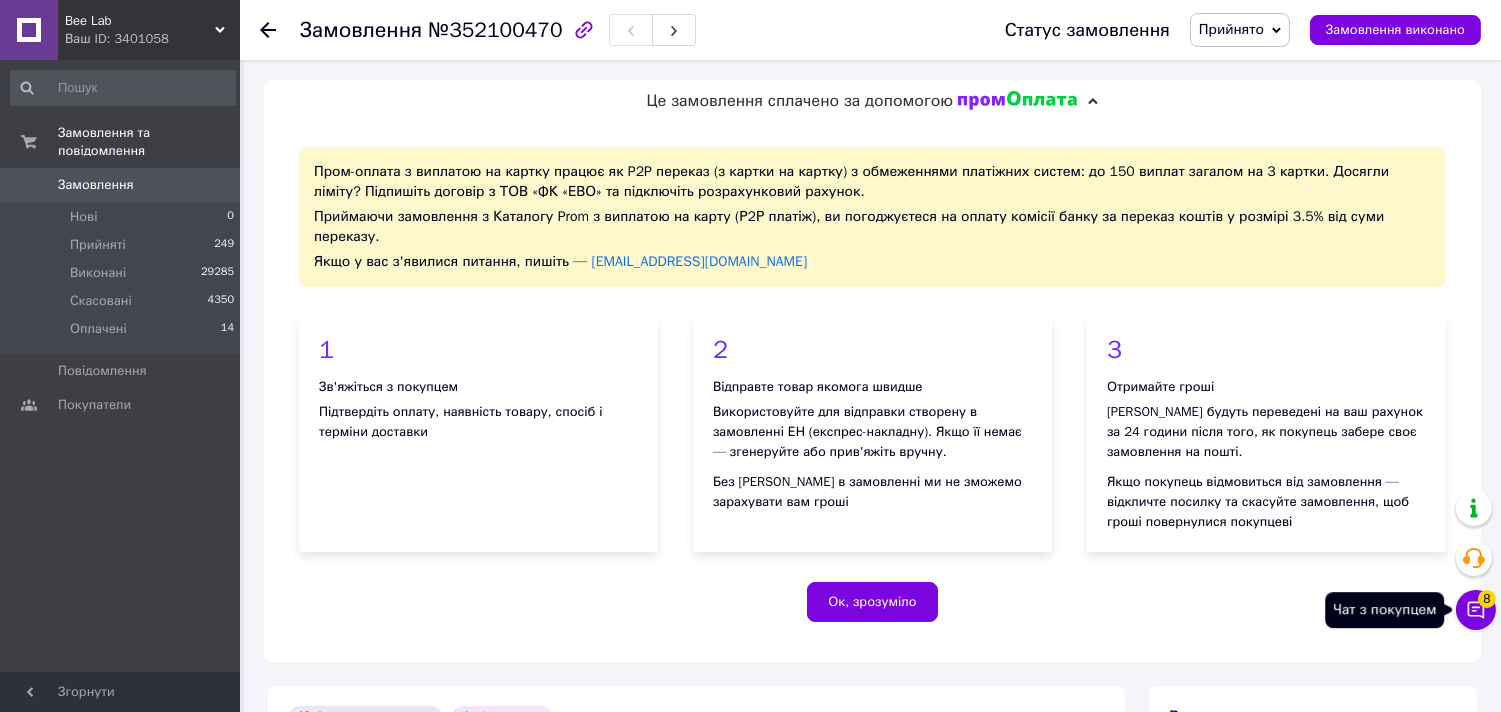 click 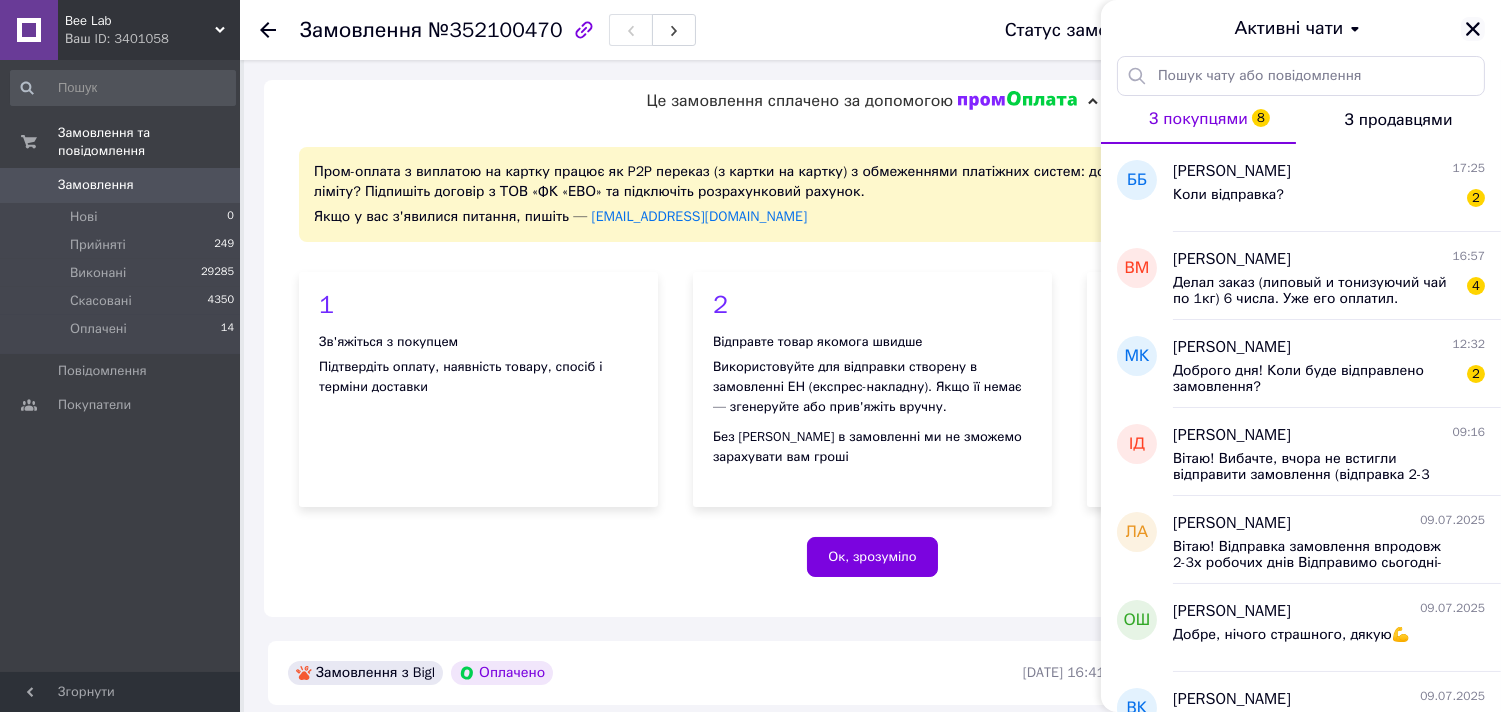 click 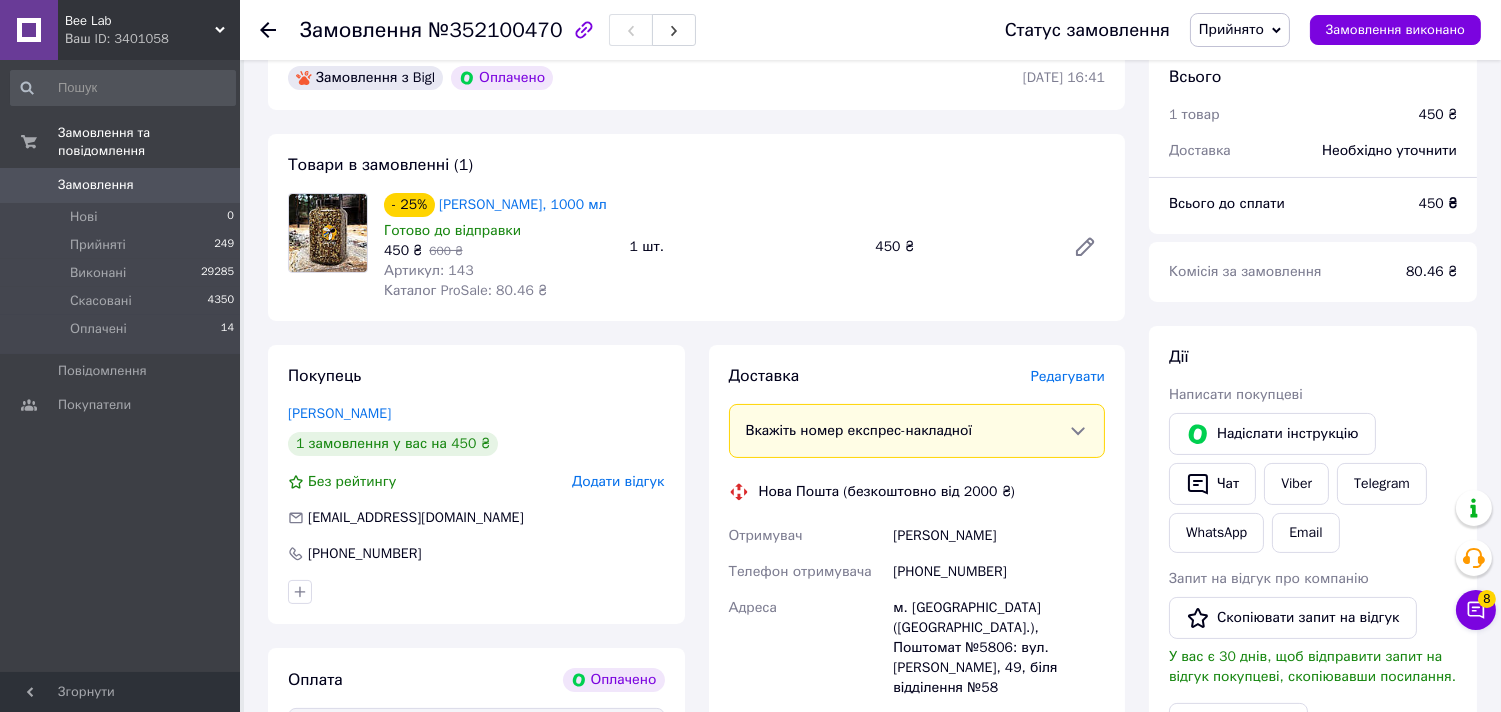 scroll, scrollTop: 555, scrollLeft: 0, axis: vertical 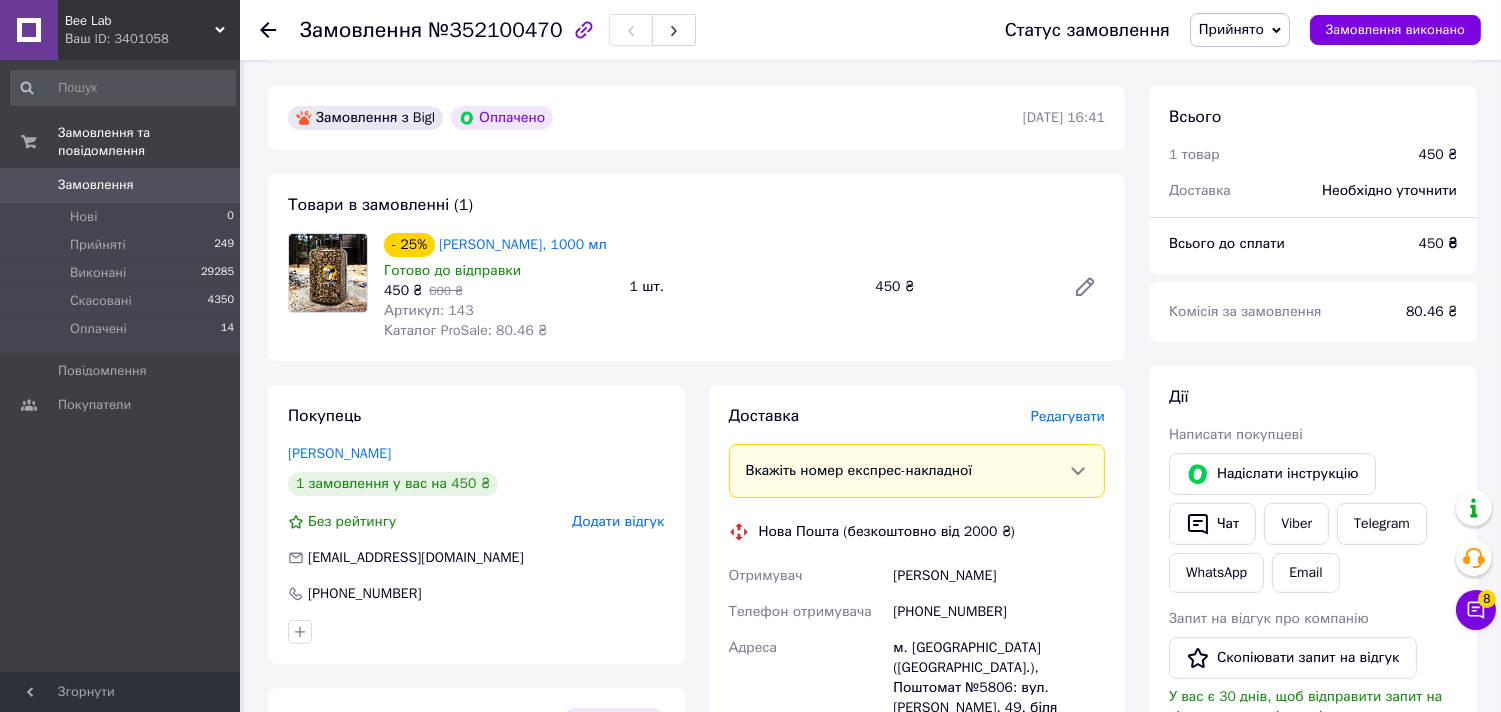 click on "Замовлення №352100470 Статус замовлення Прийнято Виконано Скасовано Оплачено Замовлення виконано" at bounding box center [870, 30] 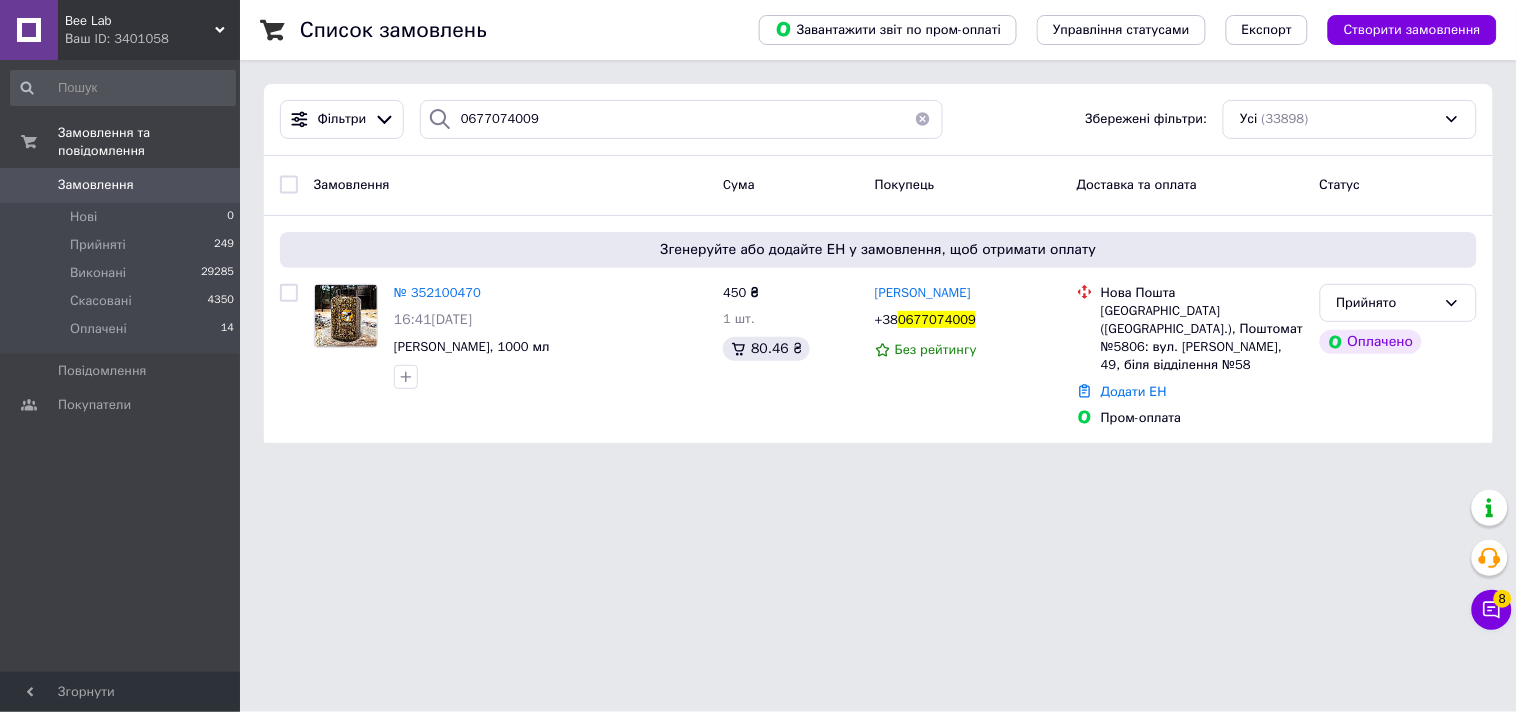 click at bounding box center (923, 119) 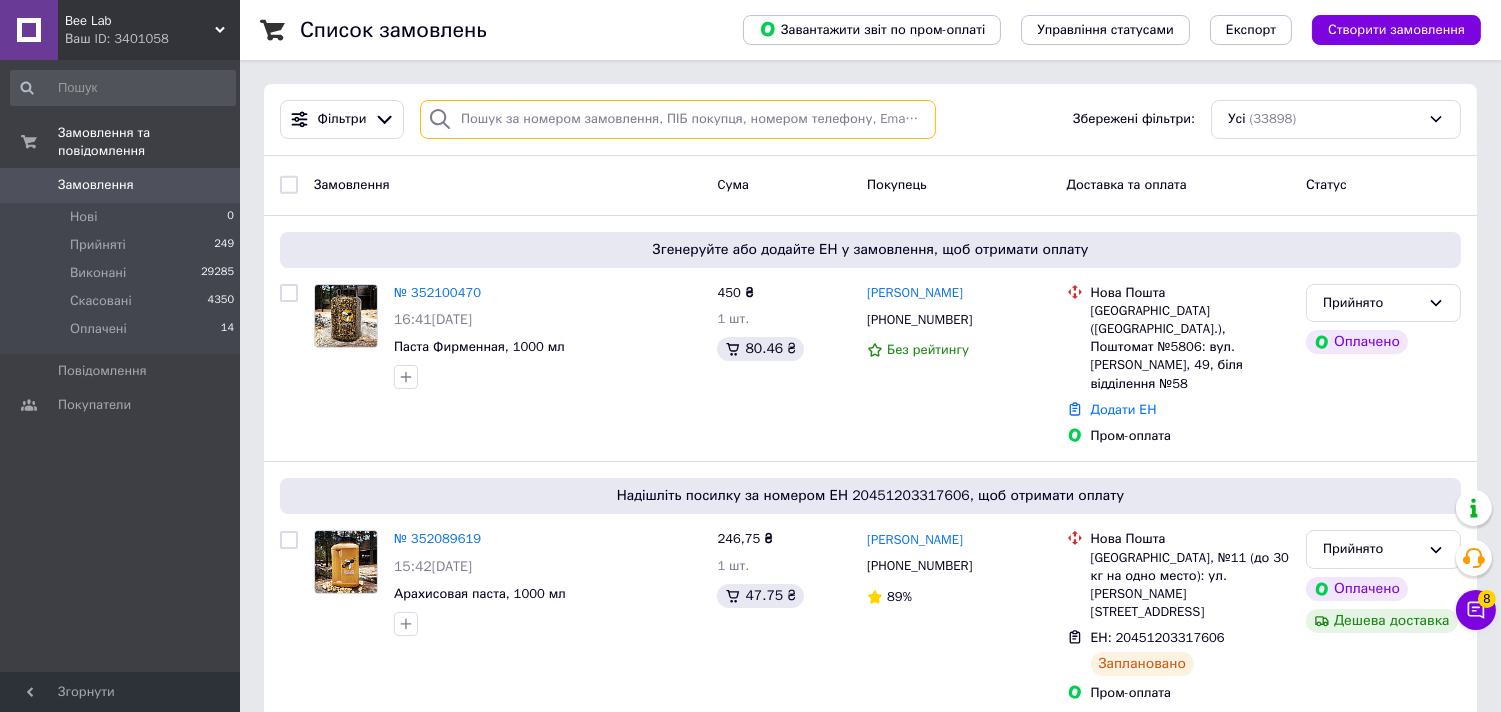 paste on "0677074009" 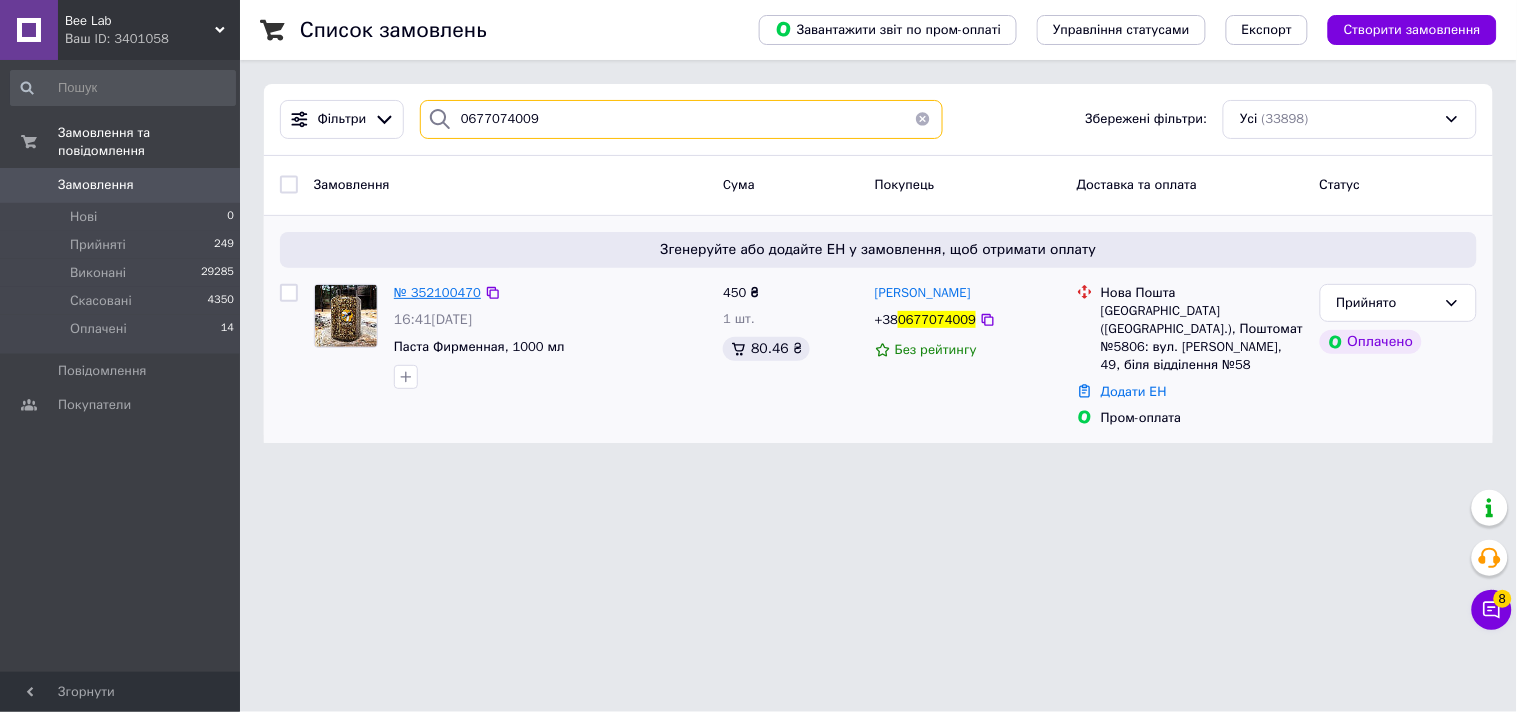 type on "0677074009" 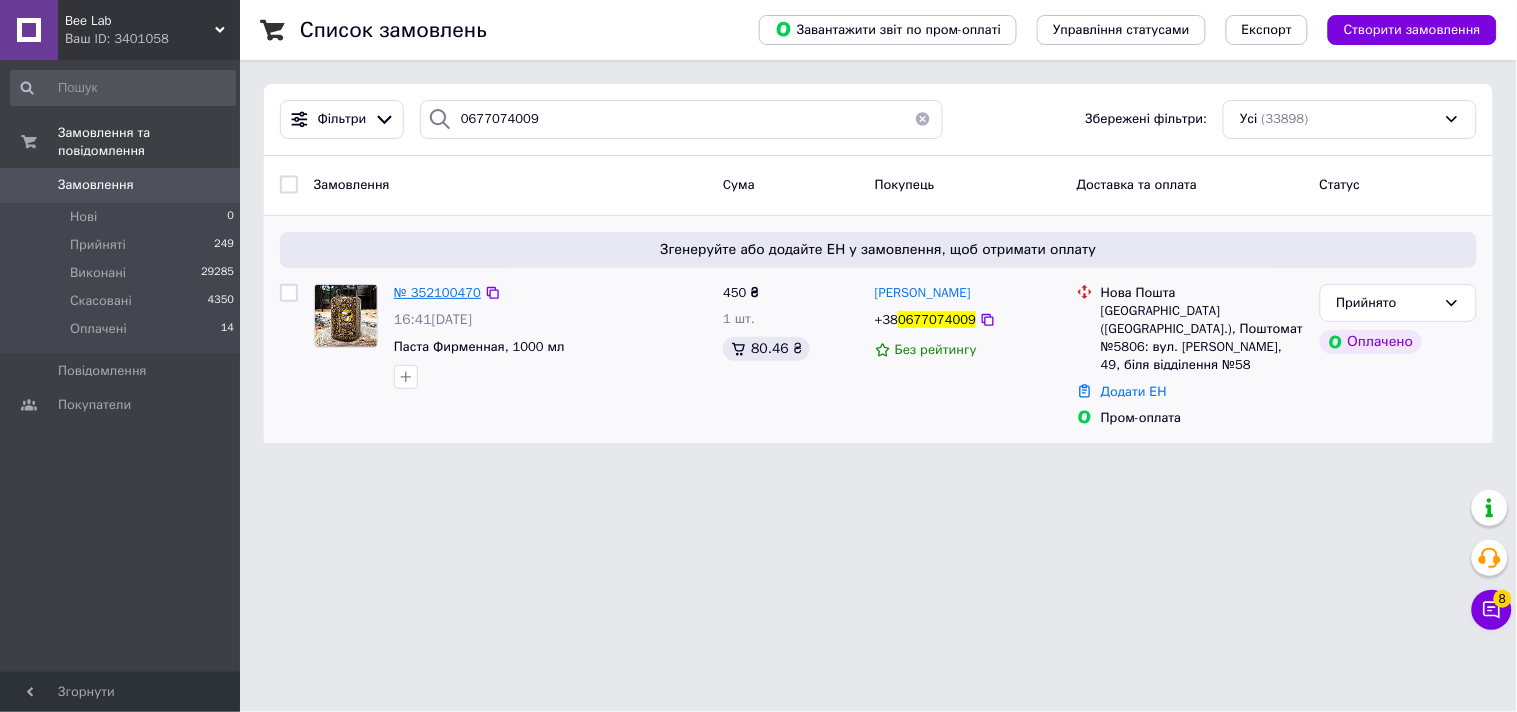 click on "№ 352100470" at bounding box center [437, 292] 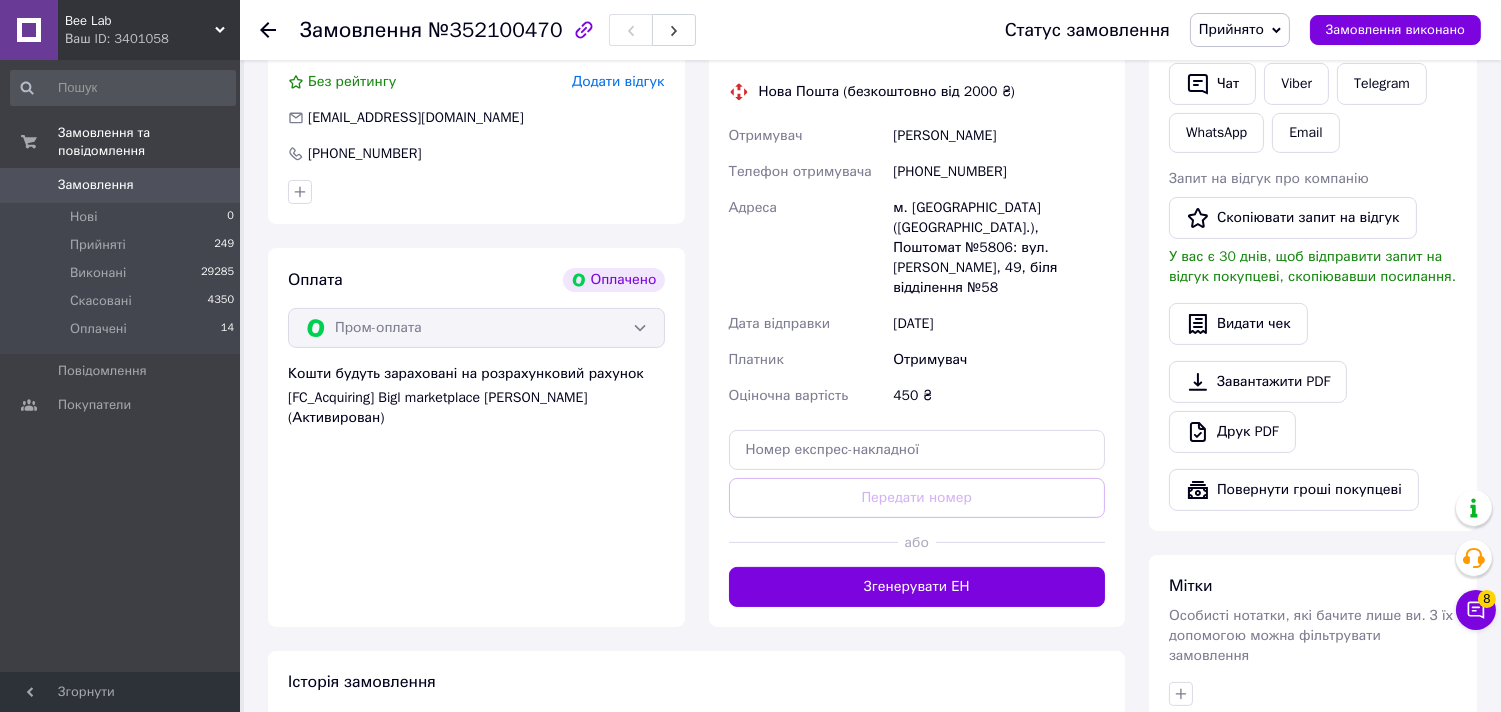 scroll, scrollTop: 666, scrollLeft: 0, axis: vertical 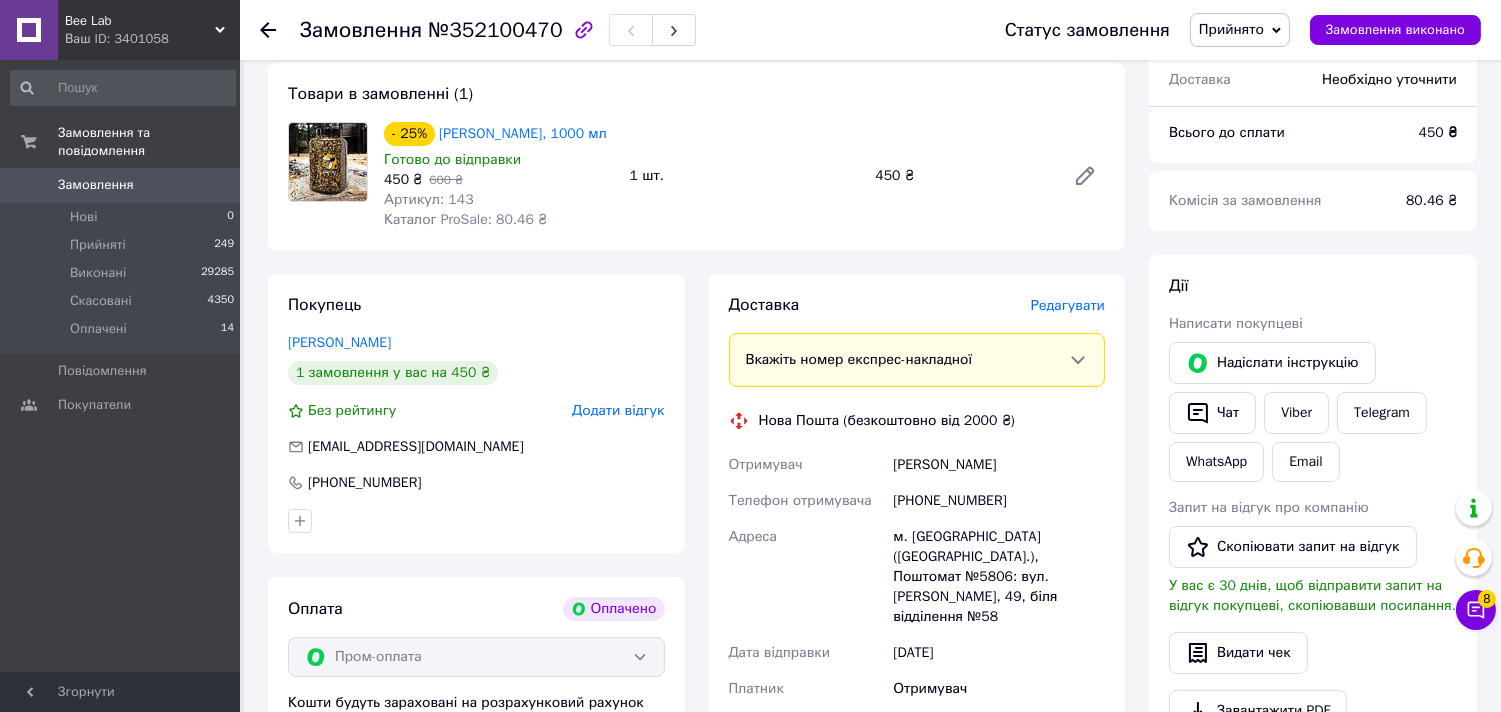 click 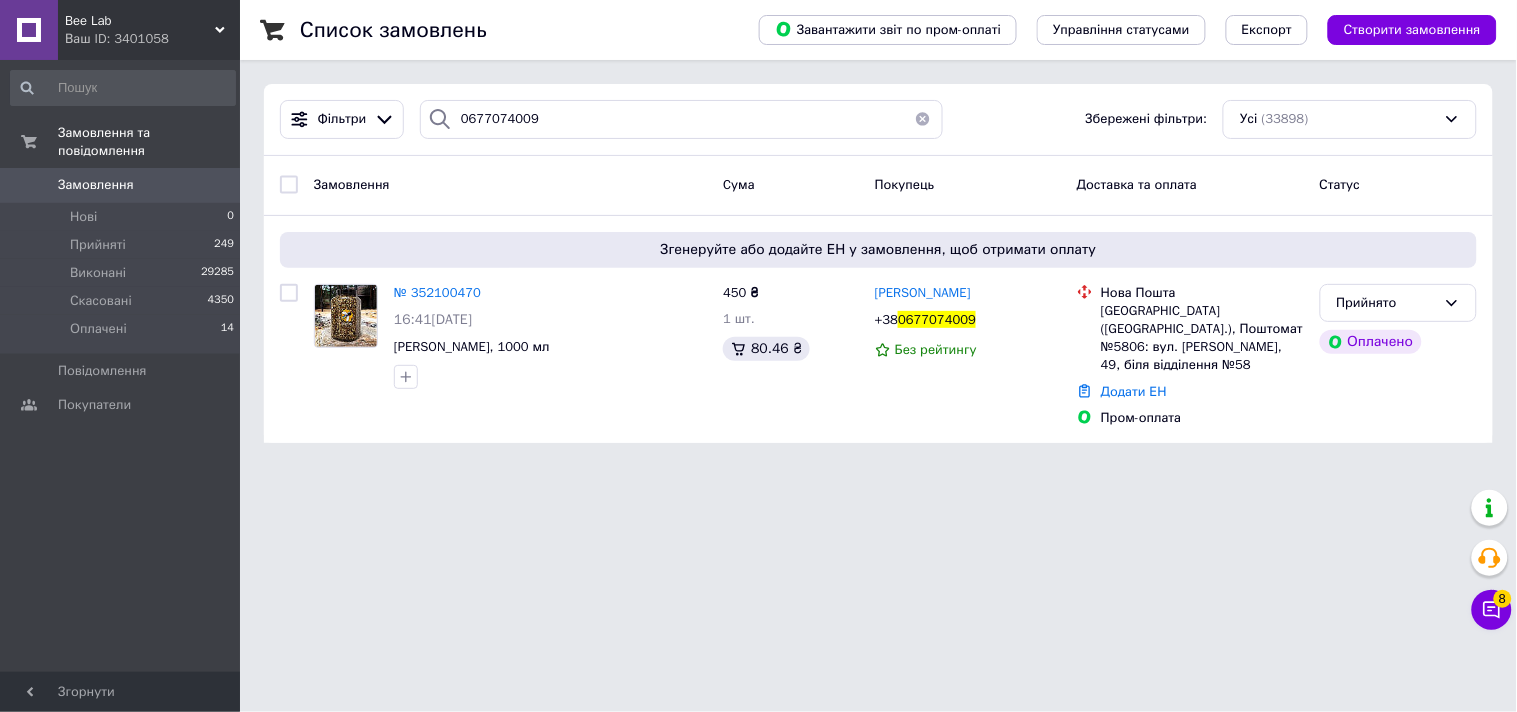 click at bounding box center [923, 119] 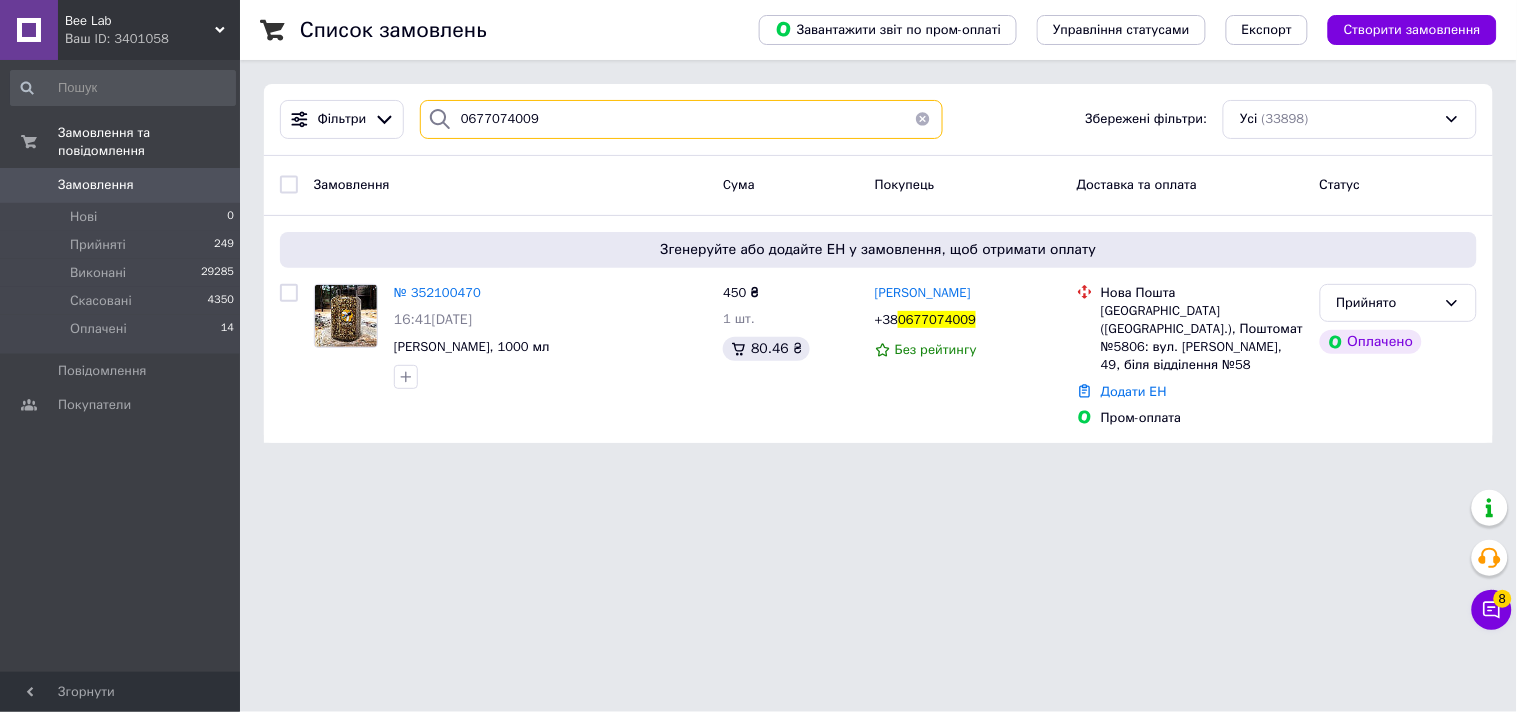 type 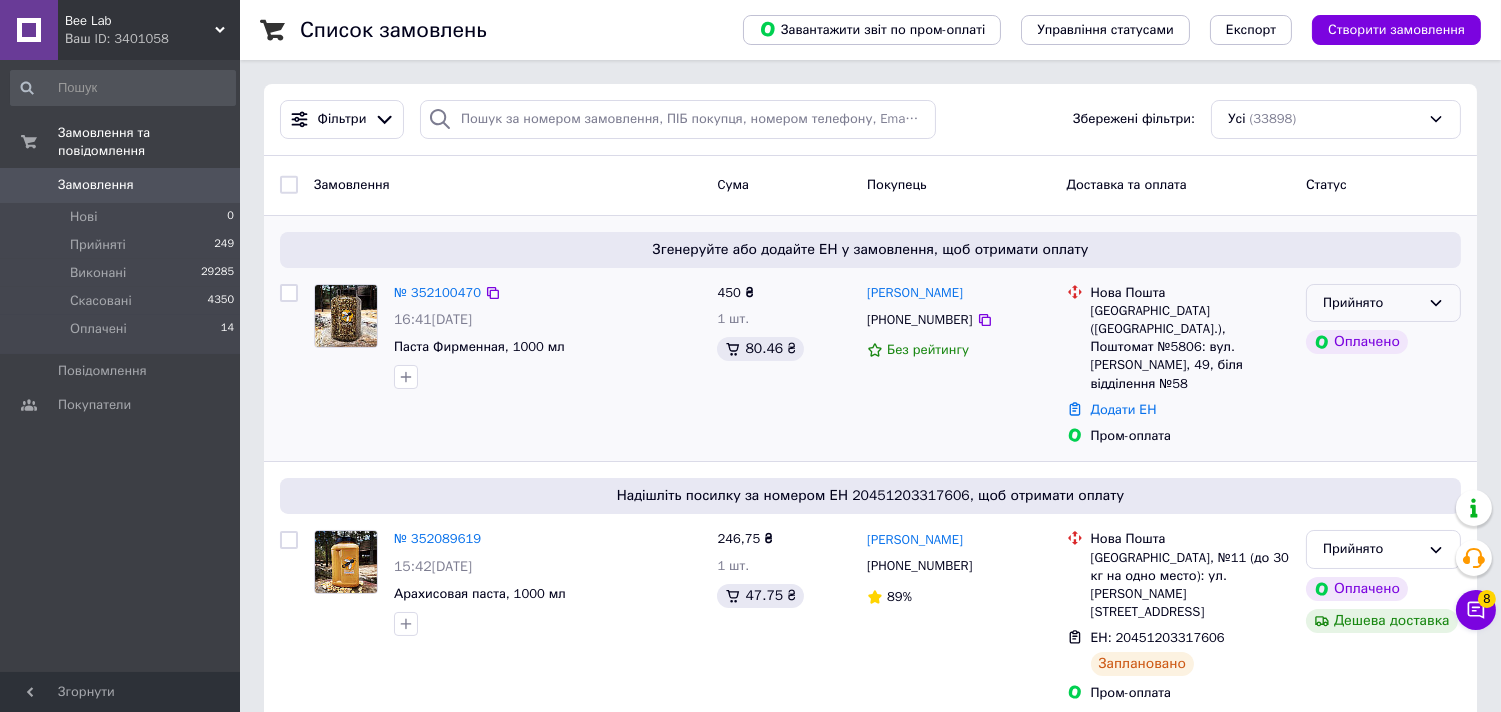 click on "Прийнято" at bounding box center (1371, 303) 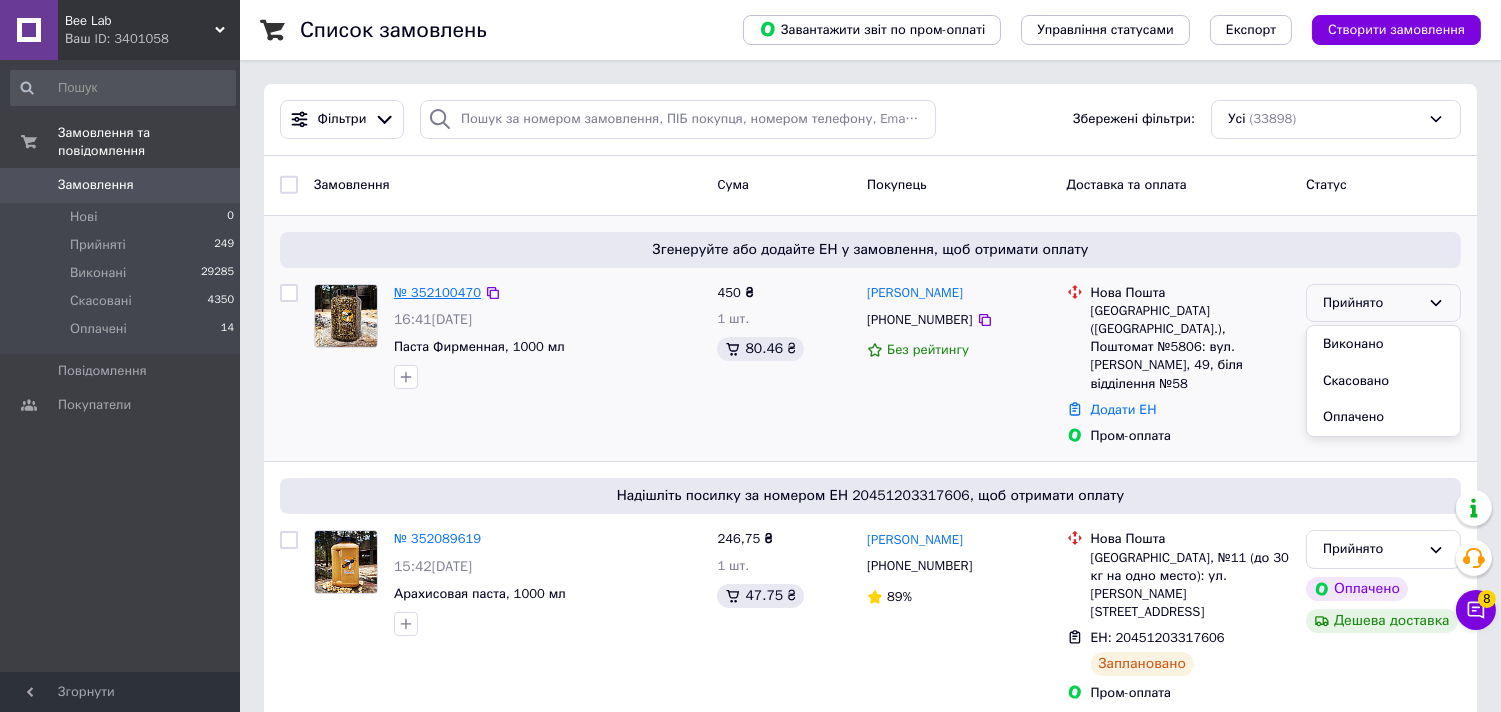 click on "№ 352100470" at bounding box center [437, 292] 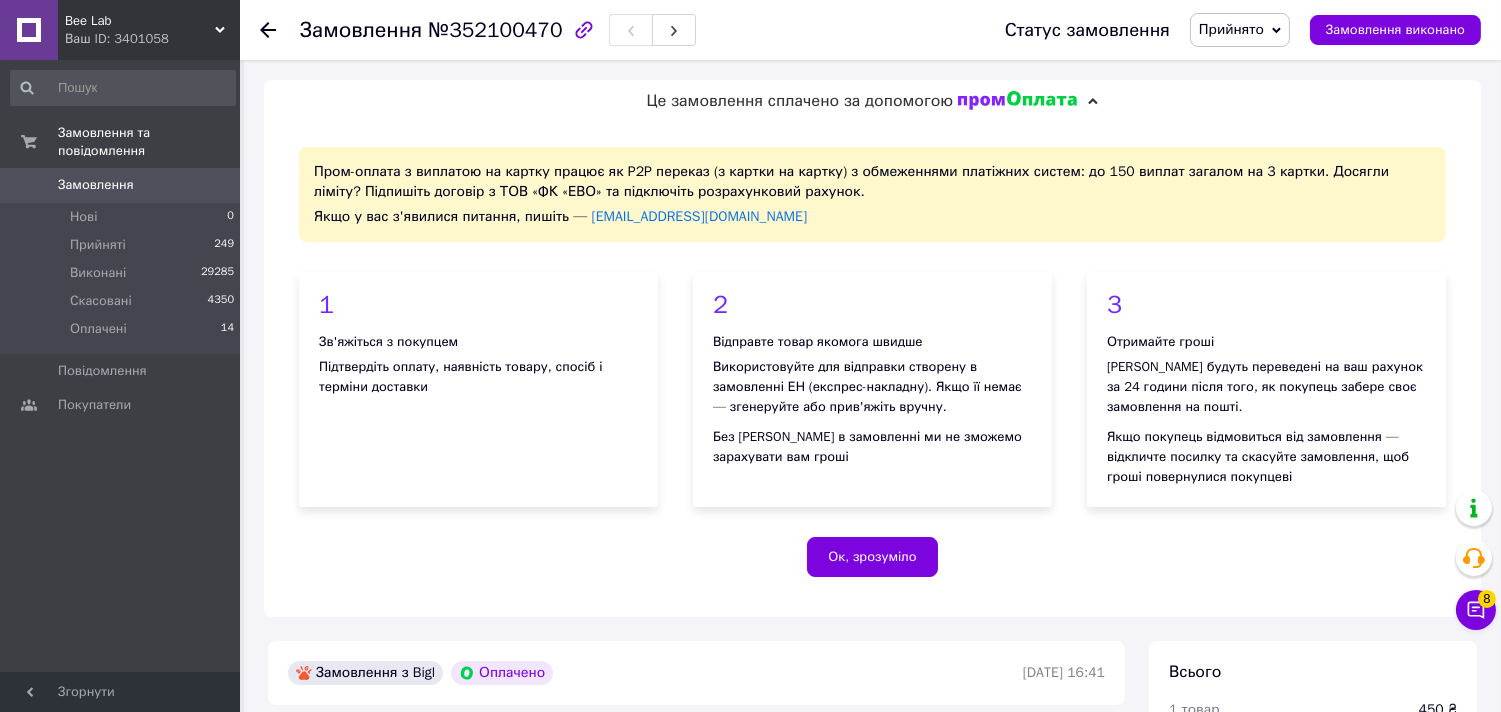 click at bounding box center (280, 30) 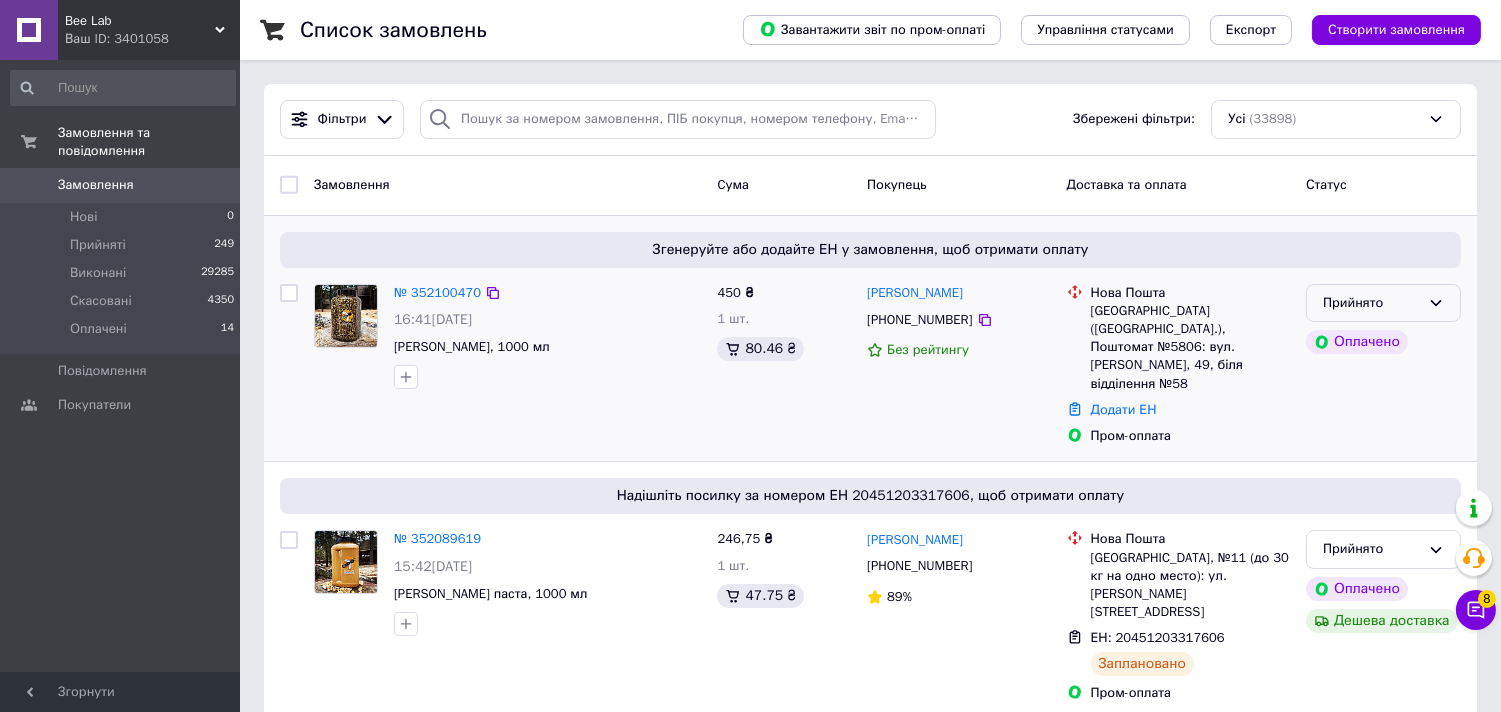 click 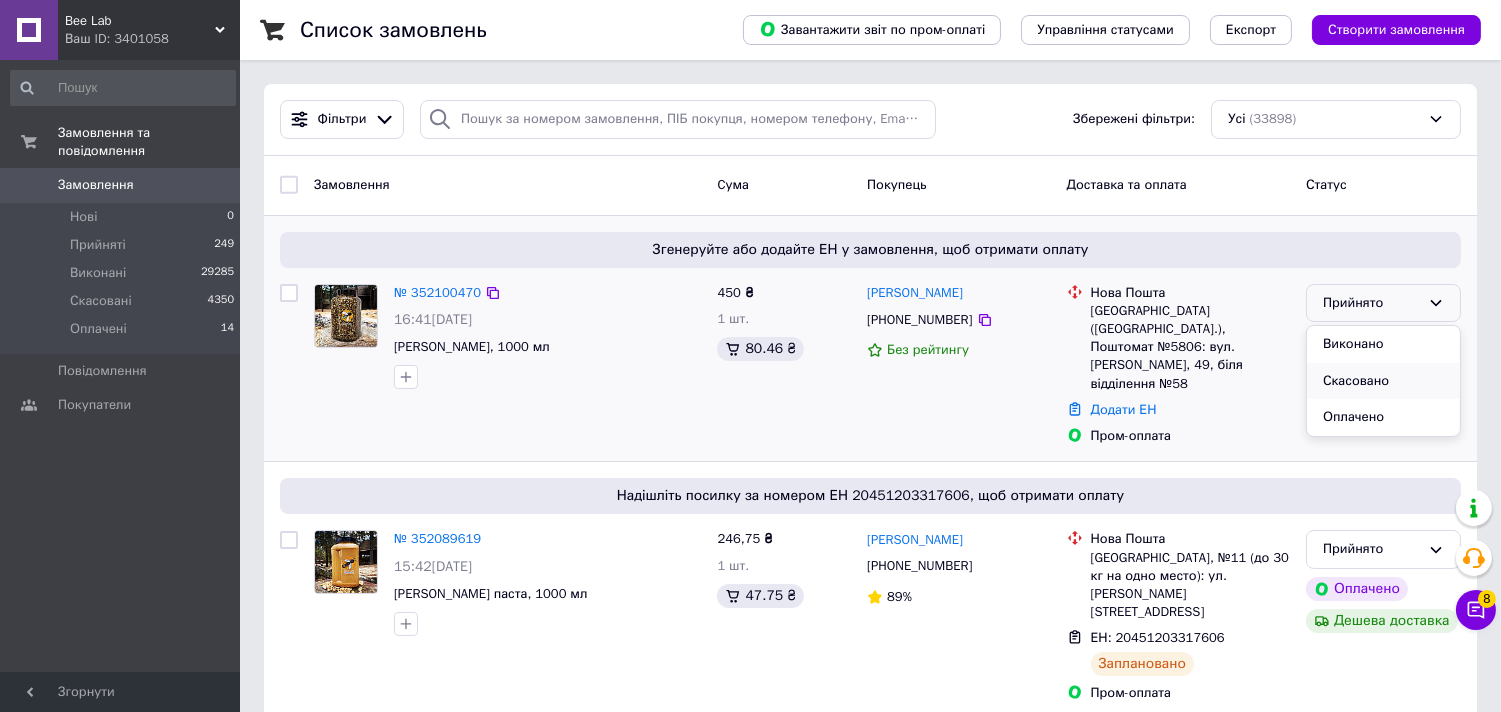 click on "Скасовано" at bounding box center [1383, 381] 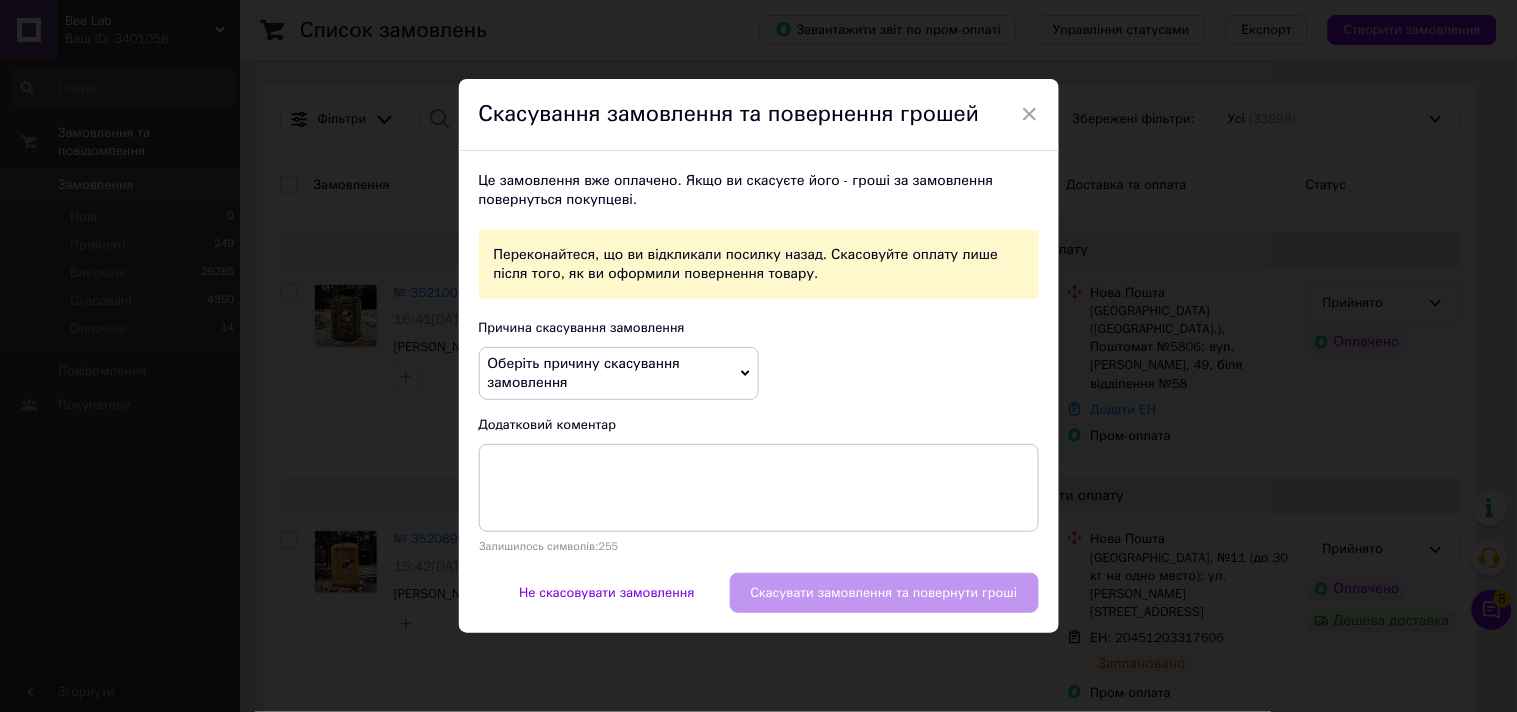 click on "Оберіть причину скасування замовлення" at bounding box center [619, 373] 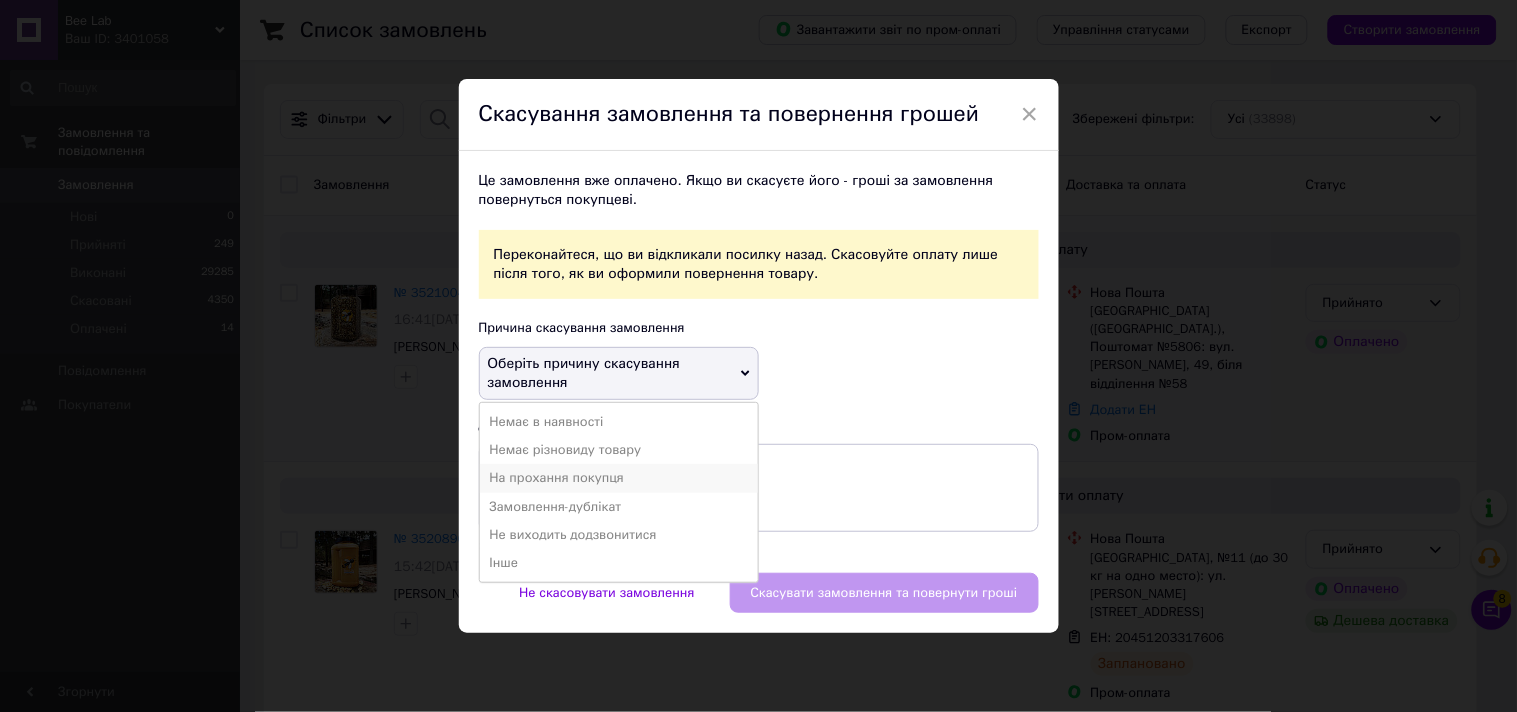 click on "На прохання покупця" at bounding box center (619, 478) 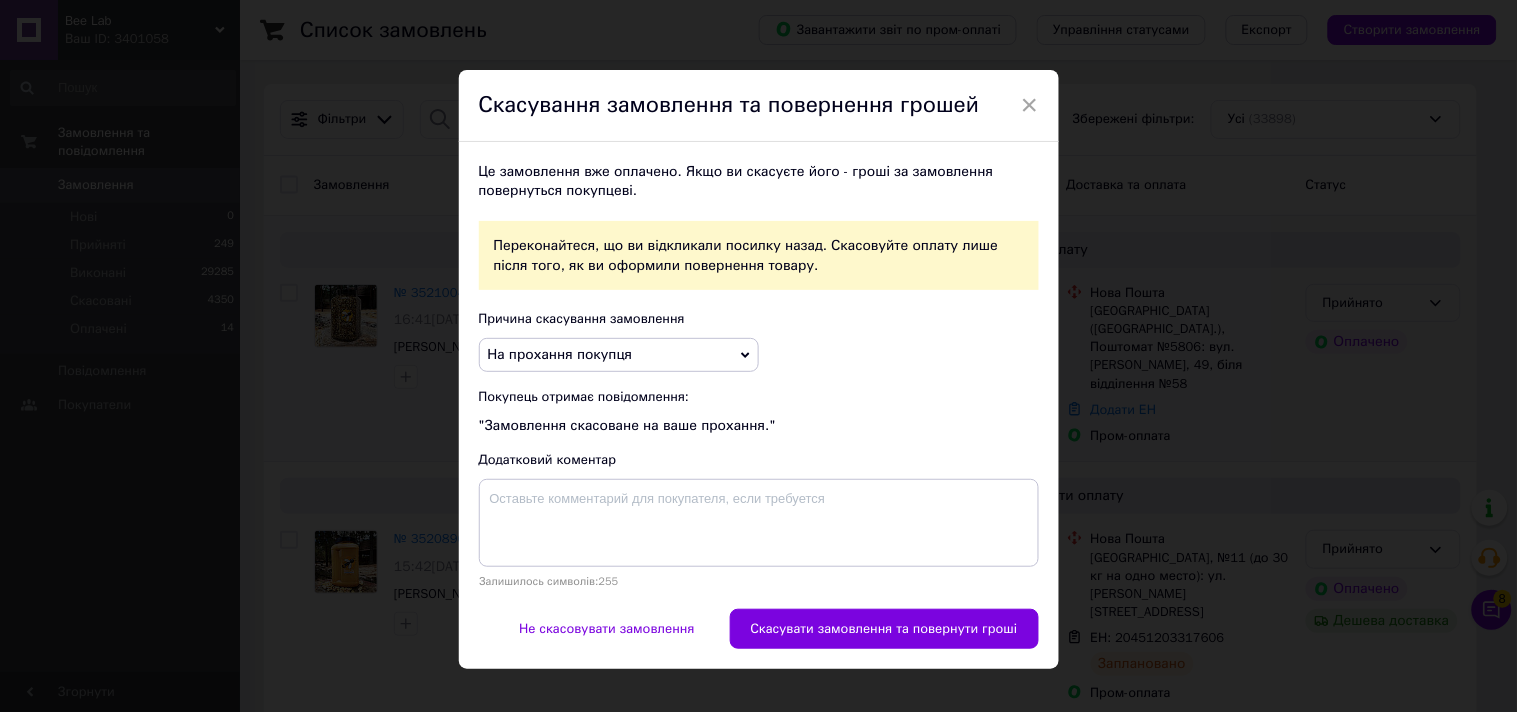 click on "Покупець отримає повідомлення: "Замовлення скасоване на ваше прохання."" at bounding box center [759, 412] 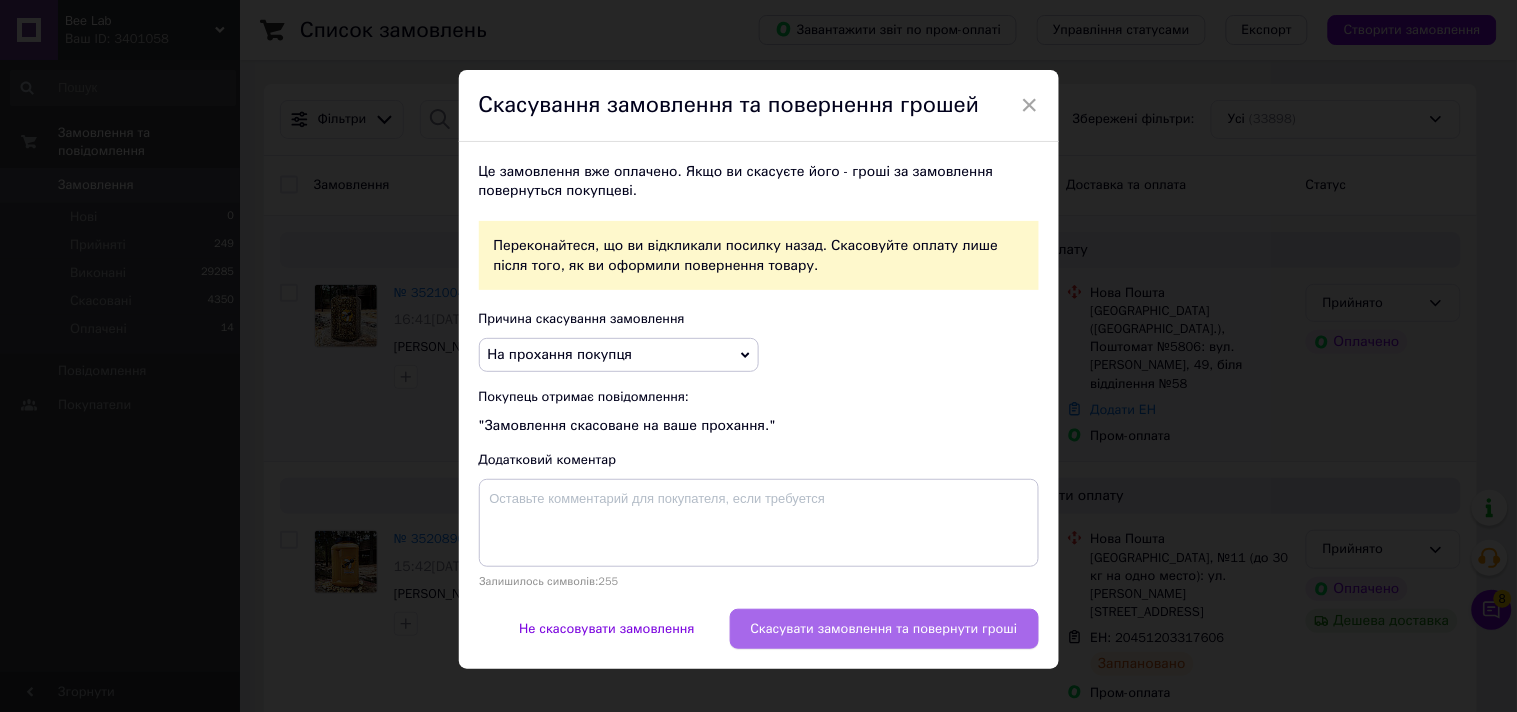 click on "Скасувати замовлення та повернути гроші" at bounding box center (884, 629) 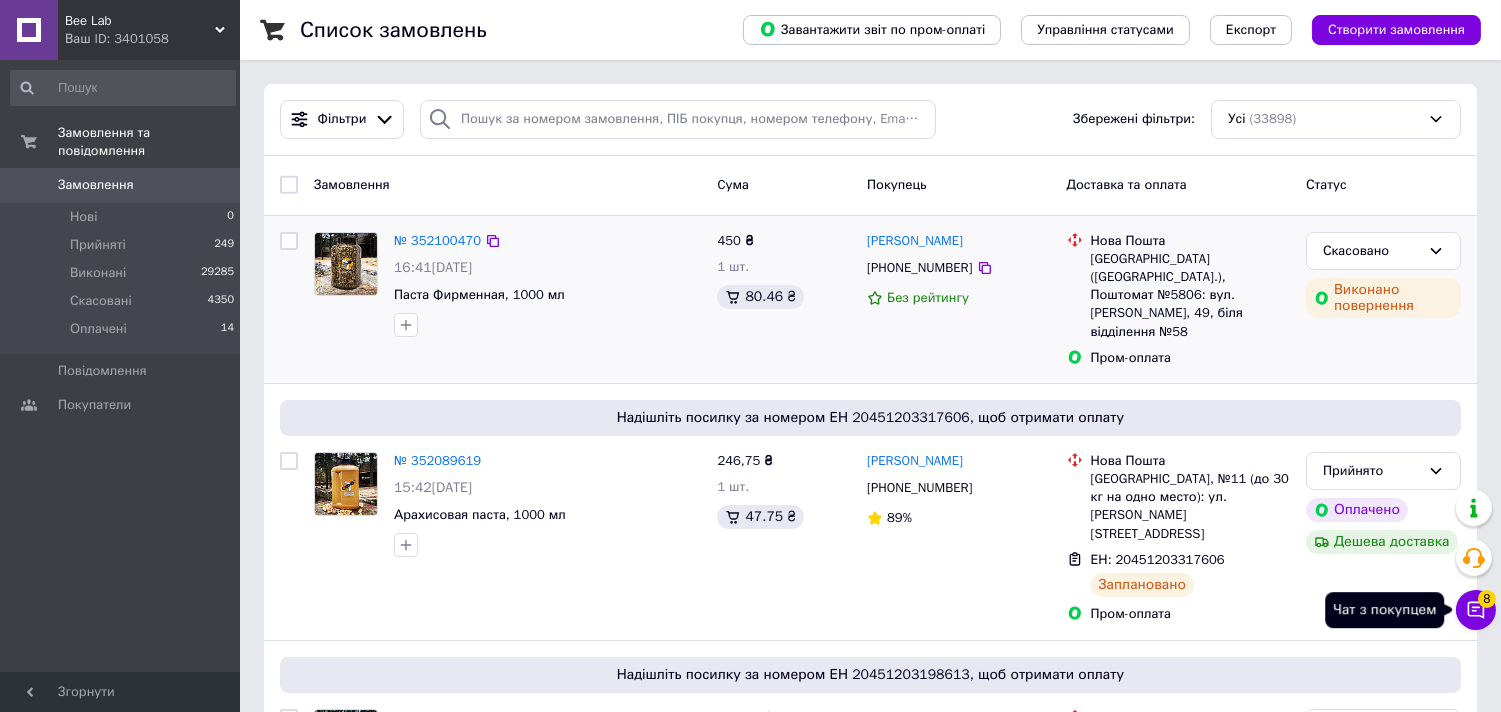 click 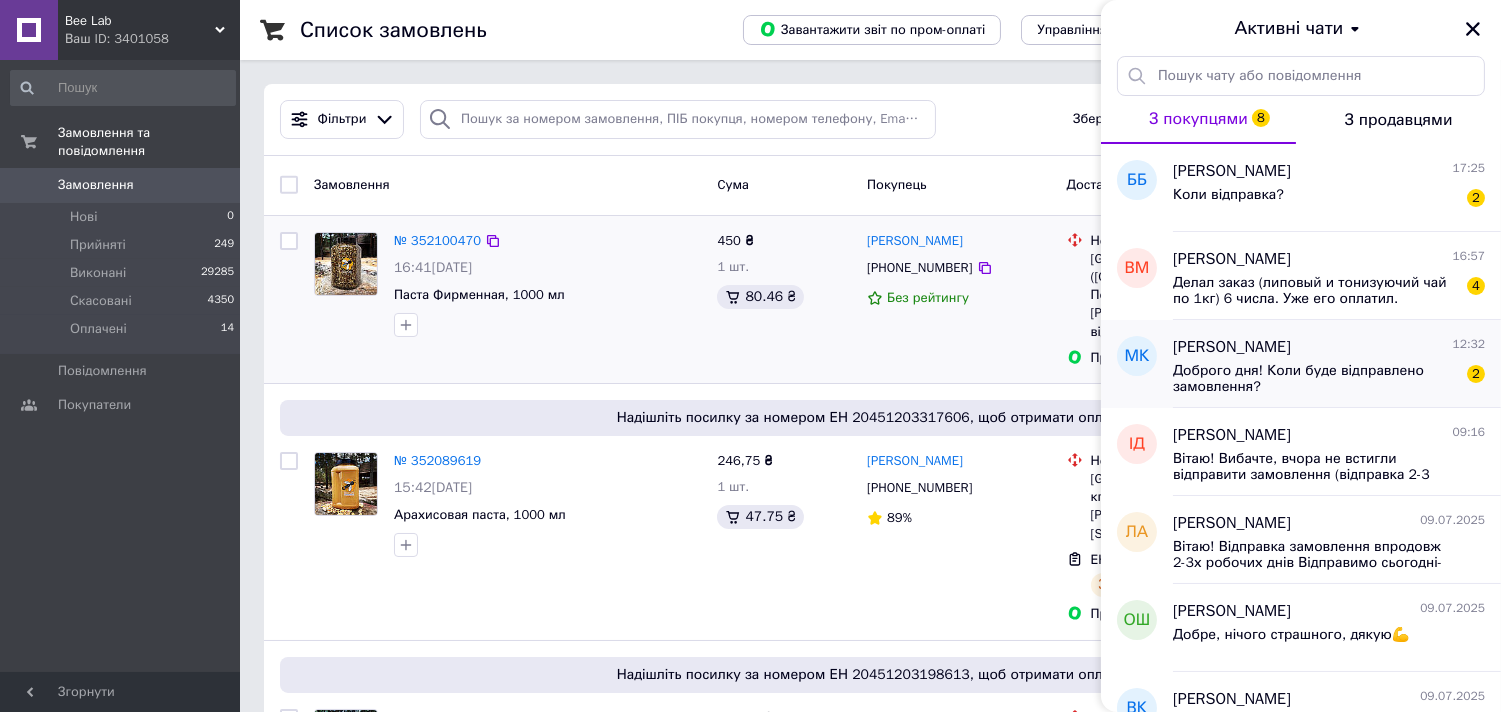 click on "Доброго дня! Коли буде відправлено замовлення?" at bounding box center [1315, 379] 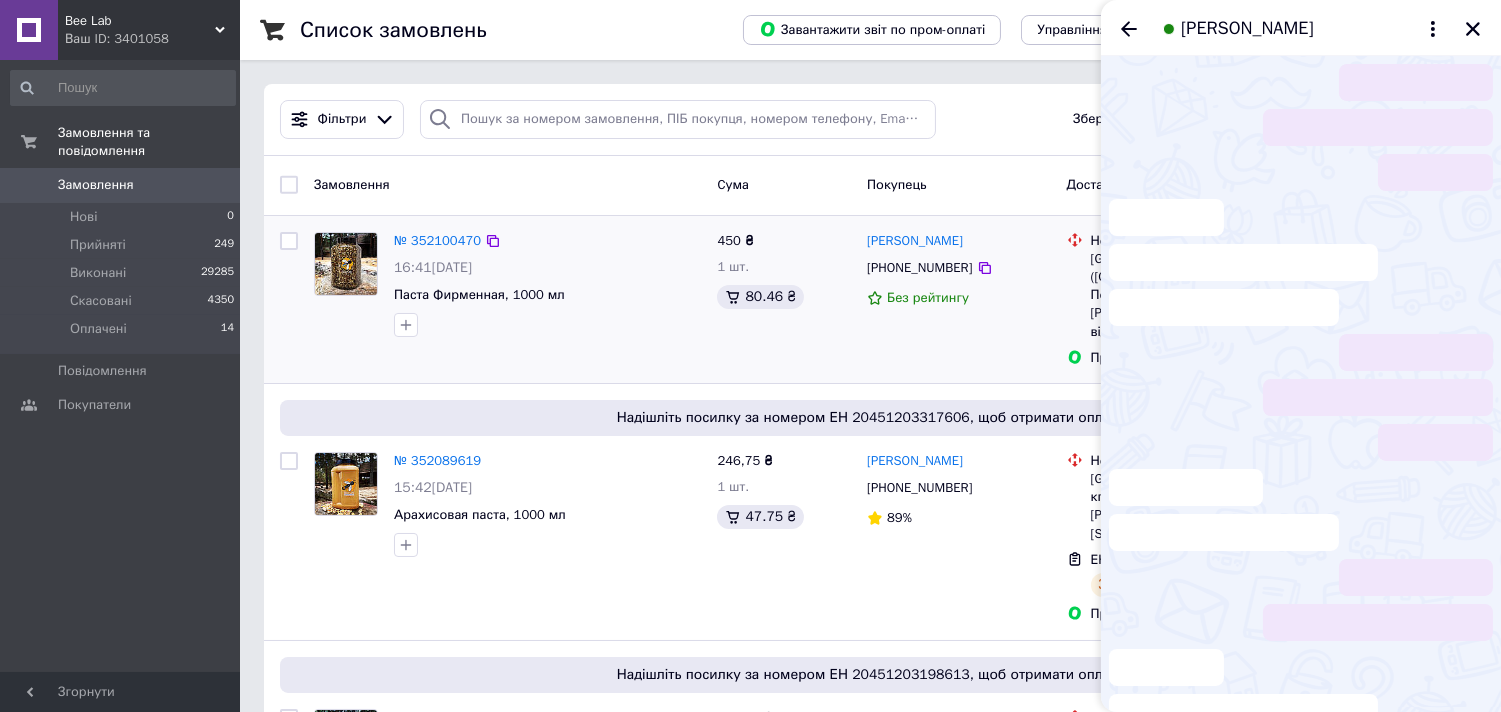 scroll, scrollTop: 12, scrollLeft: 0, axis: vertical 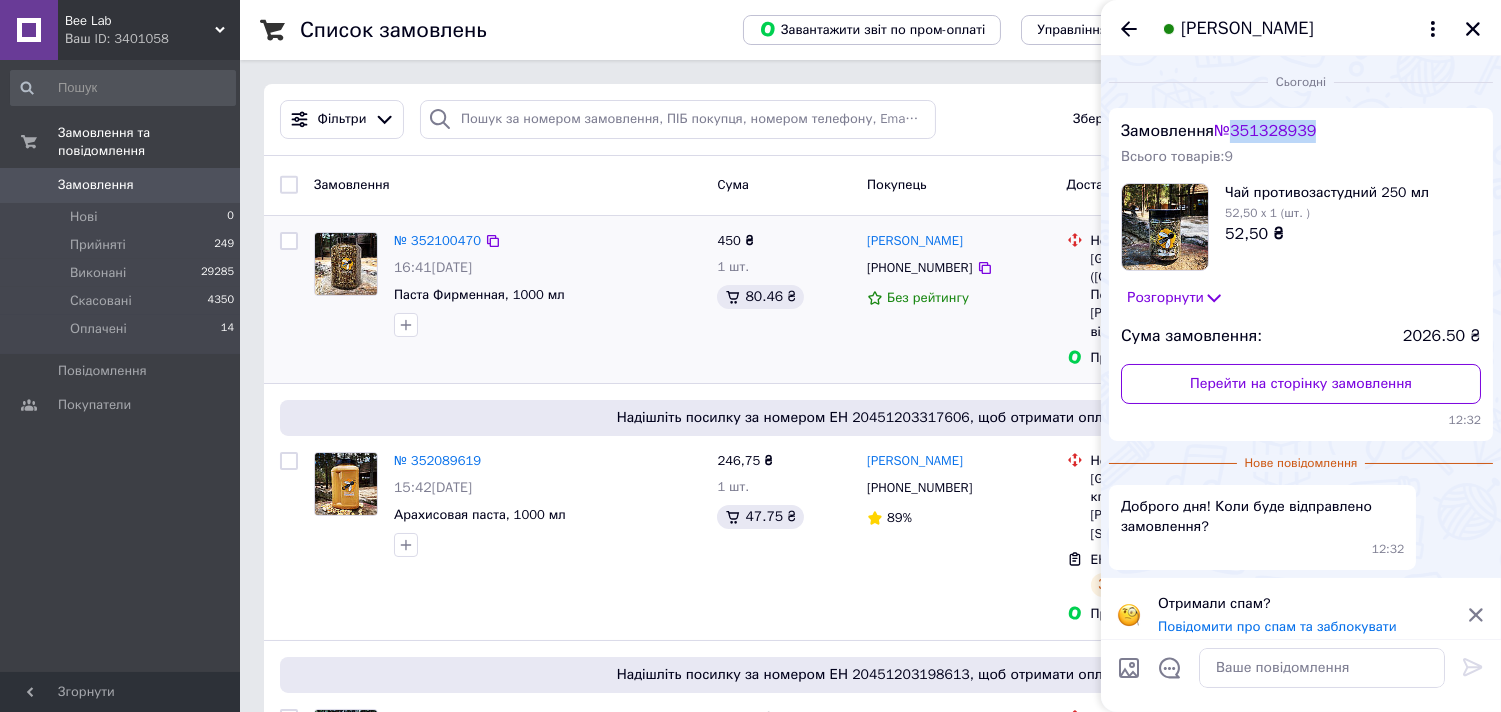 drag, startPoint x: 1336, startPoint y: 121, endPoint x: 1244, endPoint y: 121, distance: 92 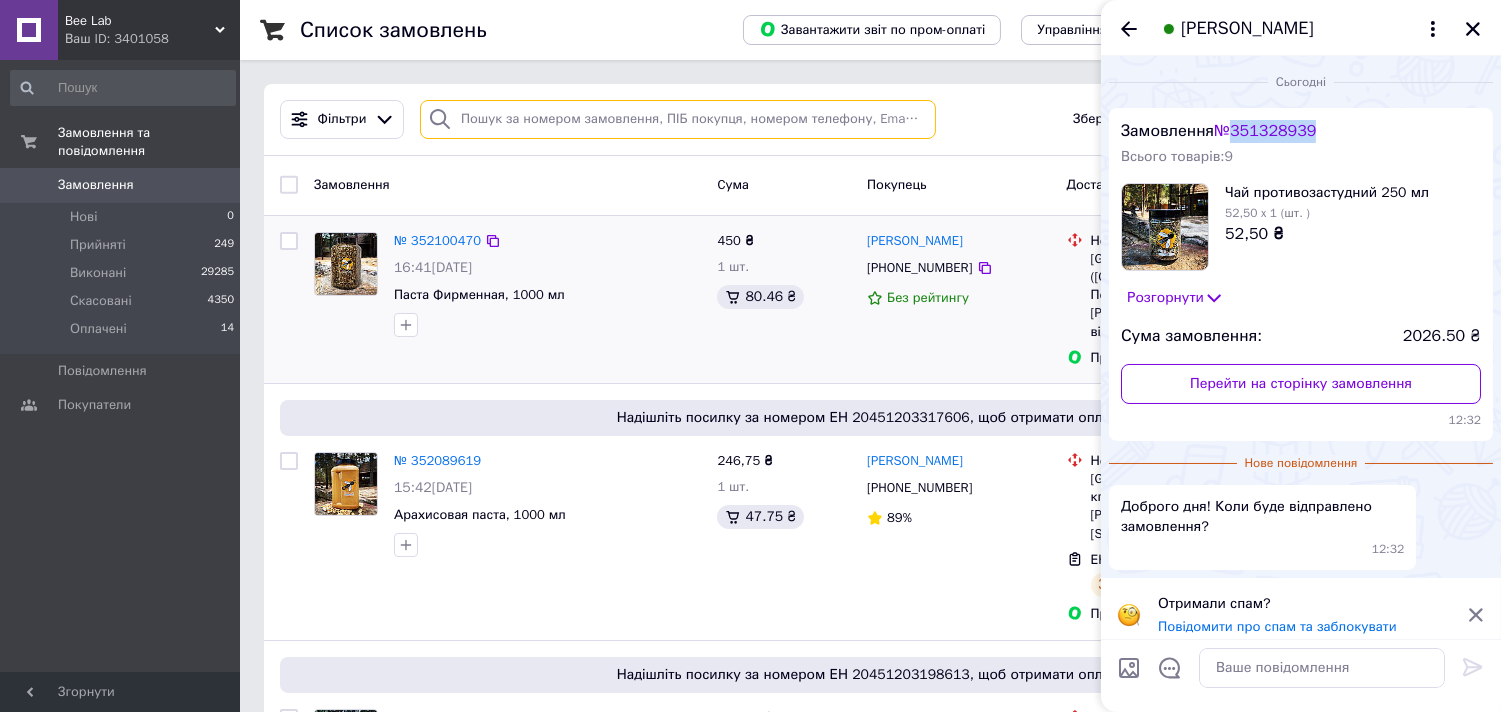 click at bounding box center [678, 119] 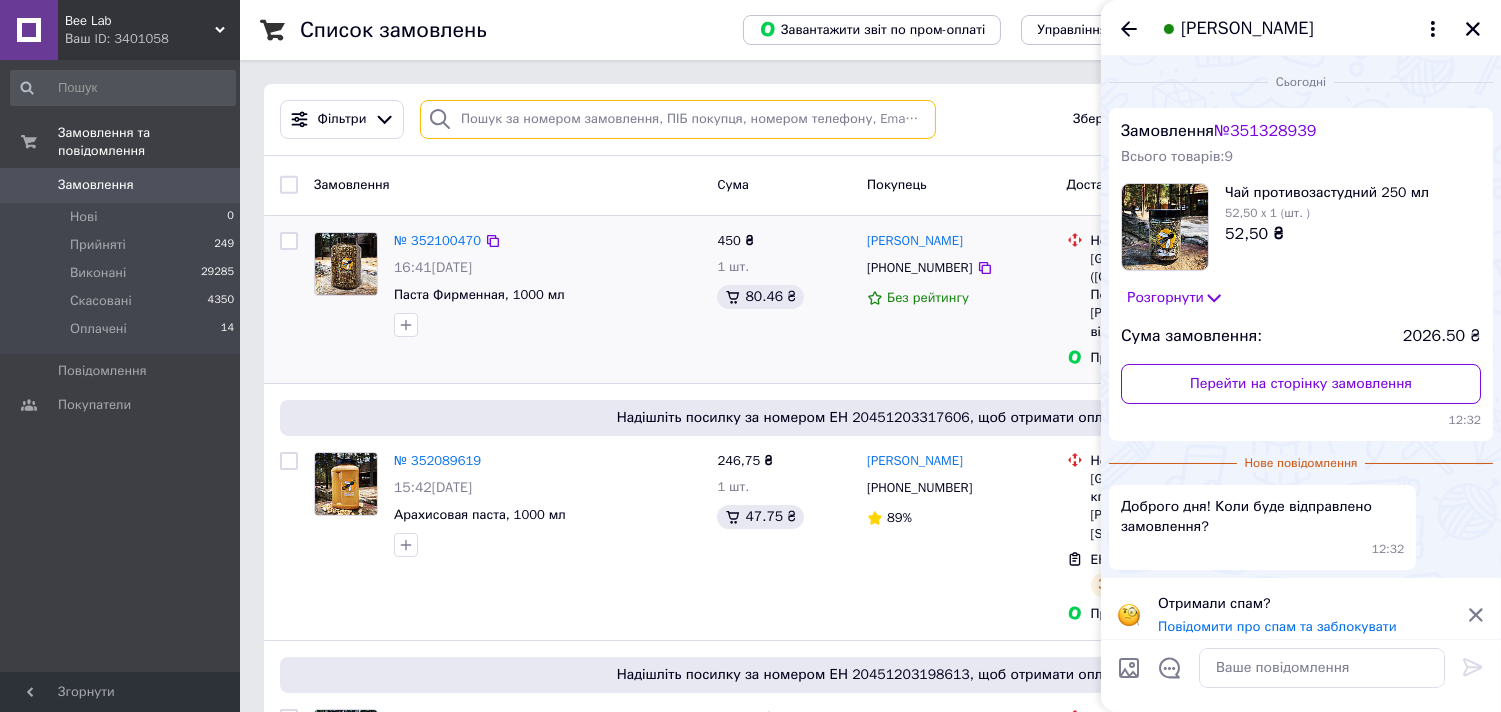 paste on "351328939" 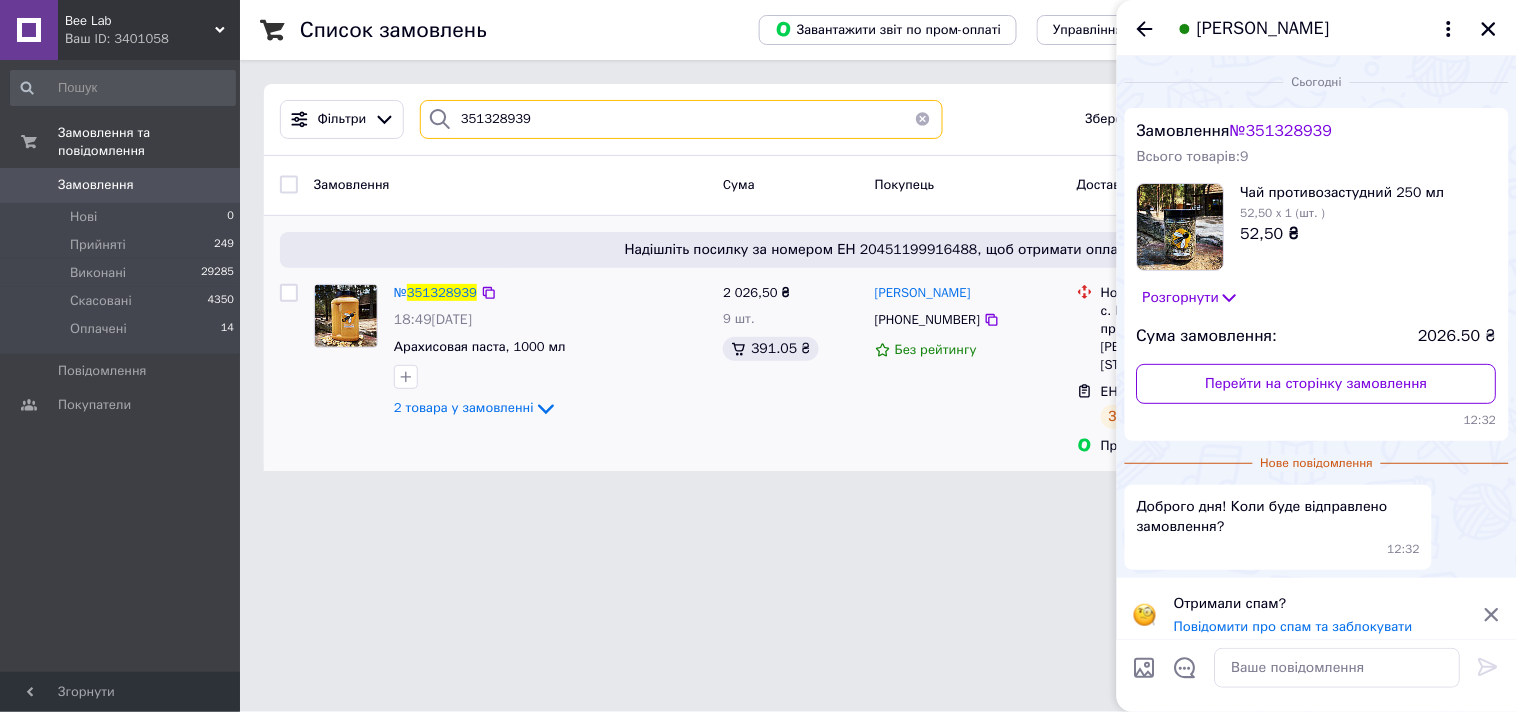 type on "351328939" 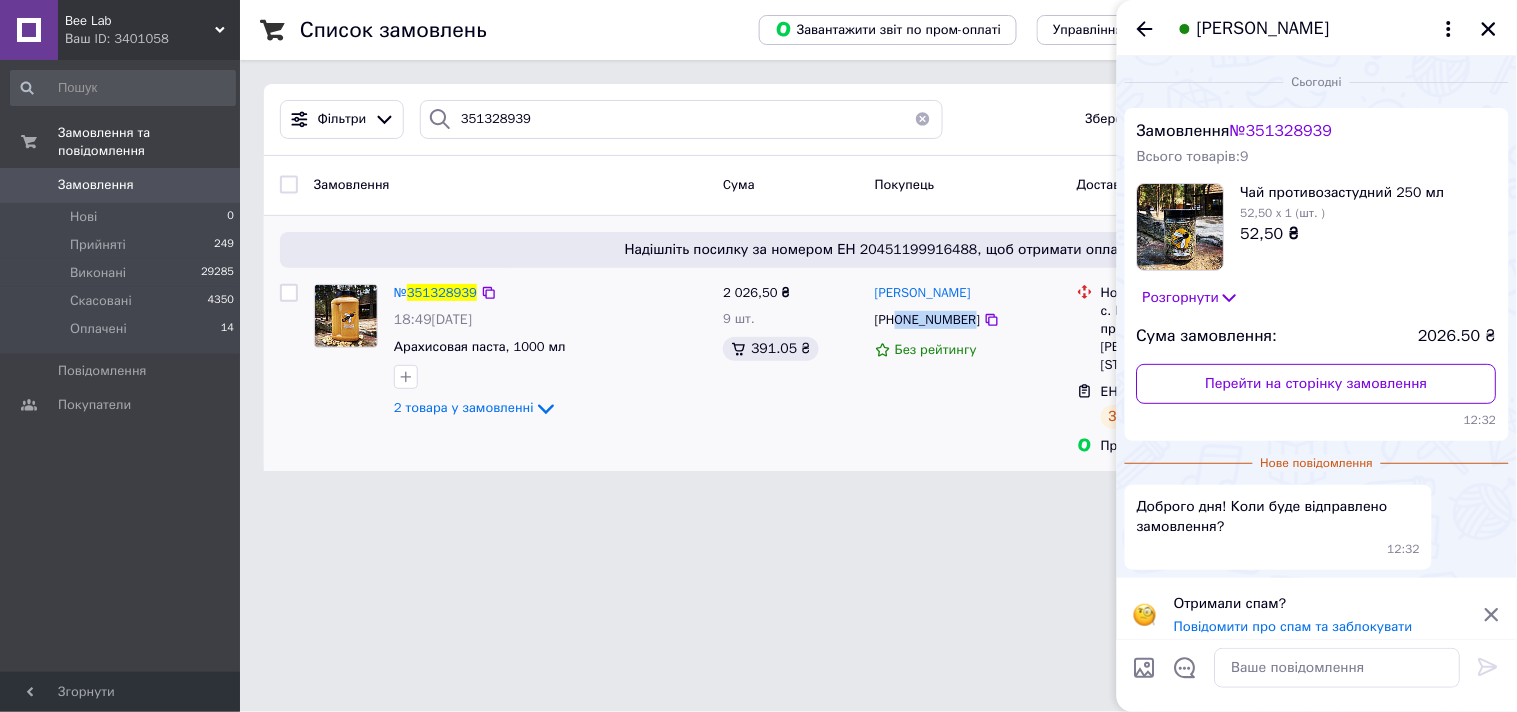 drag, startPoint x: 901, startPoint y: 320, endPoint x: 965, endPoint y: 326, distance: 64.28063 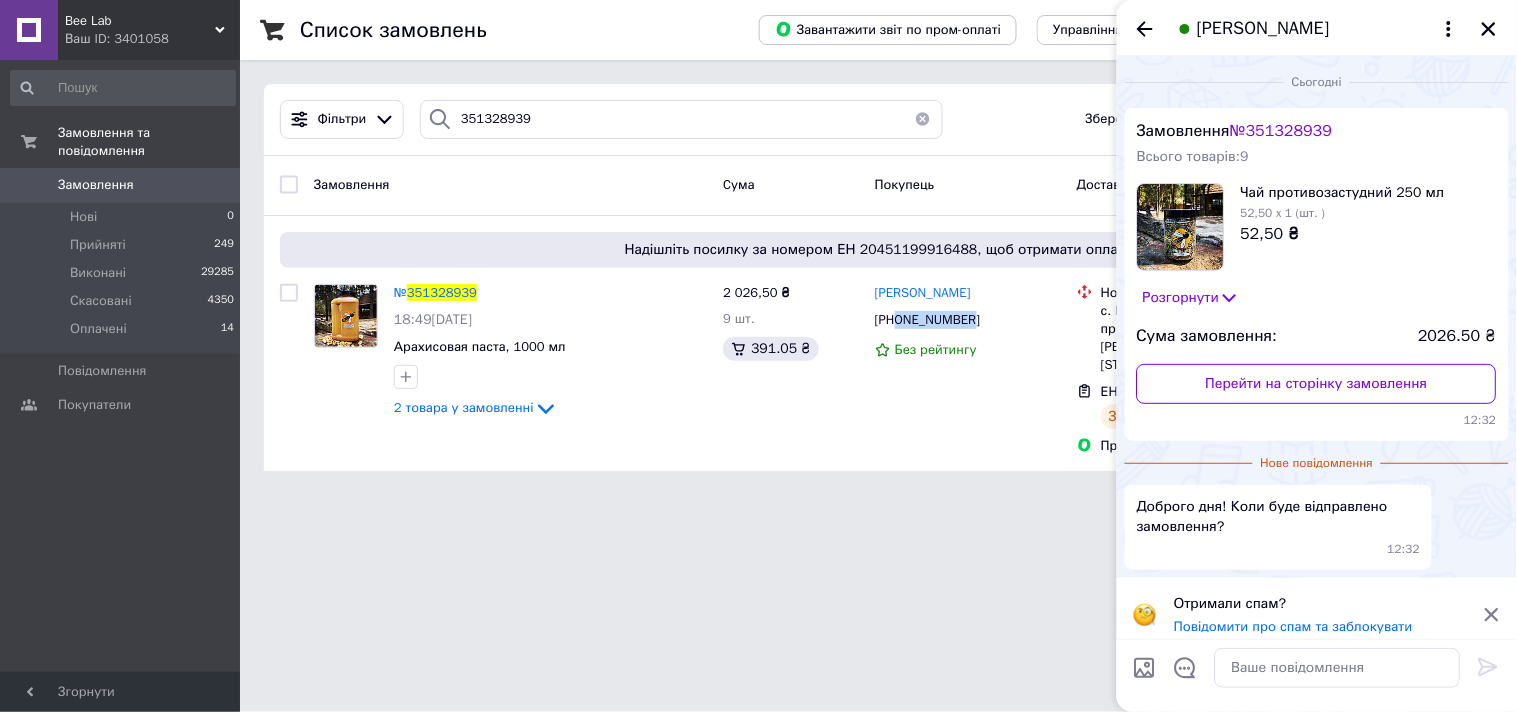 copy on "0988878820" 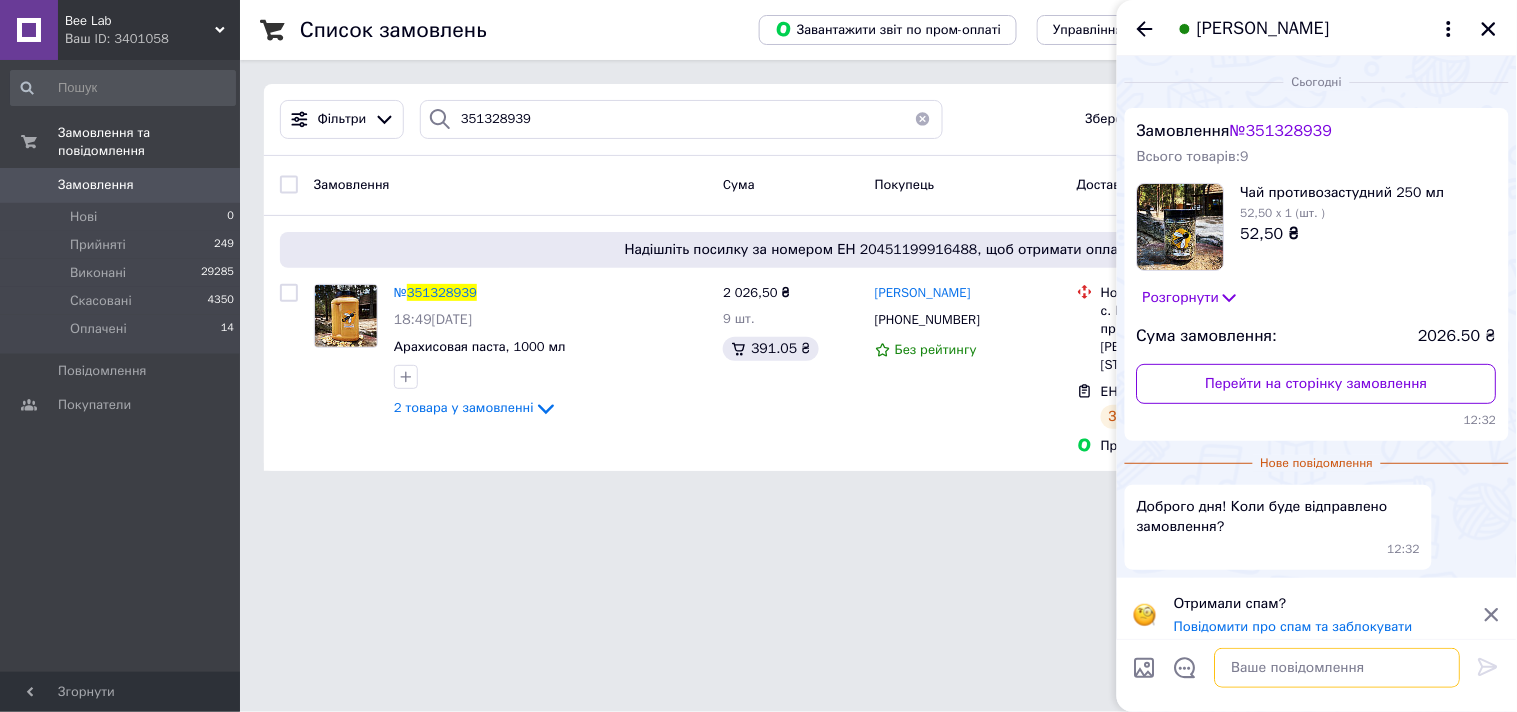 click at bounding box center (1338, 668) 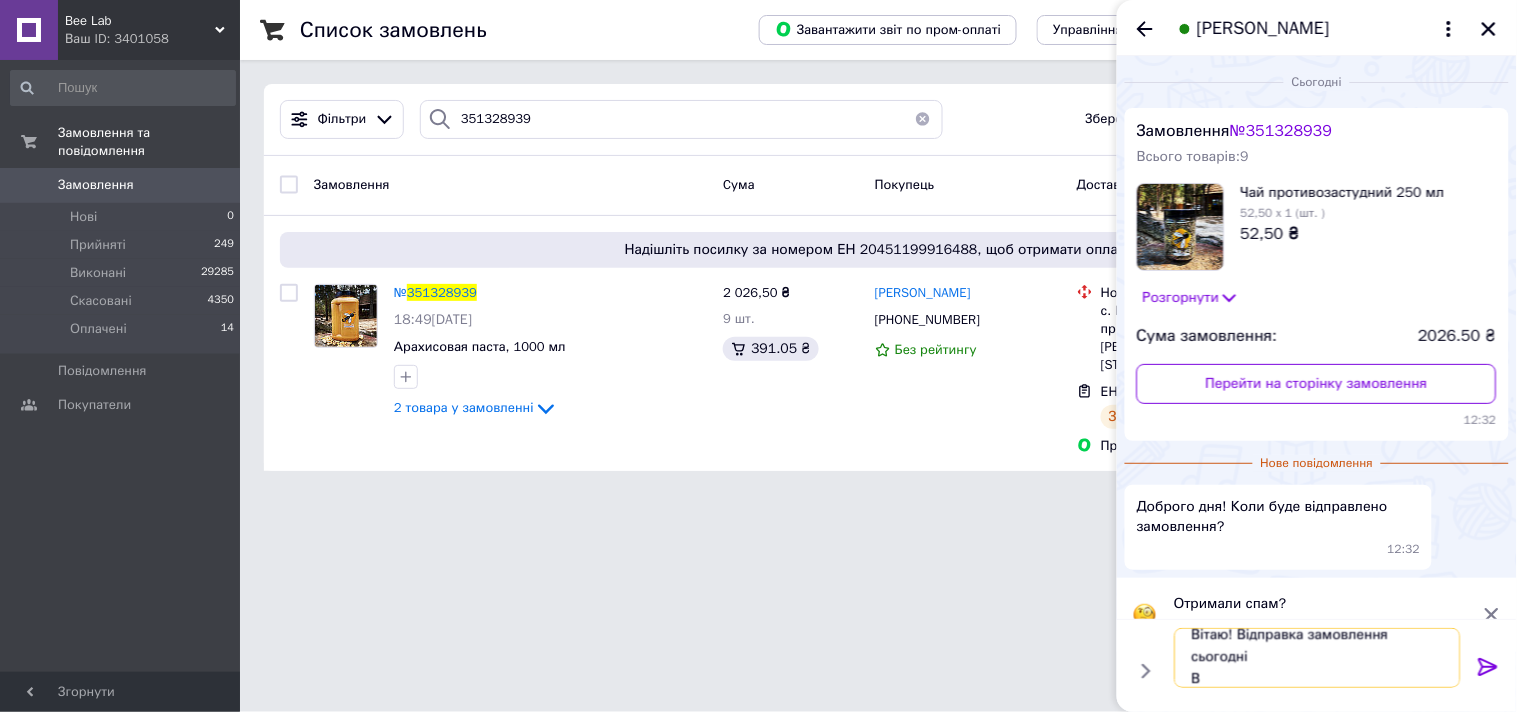 scroll, scrollTop: 2, scrollLeft: 0, axis: vertical 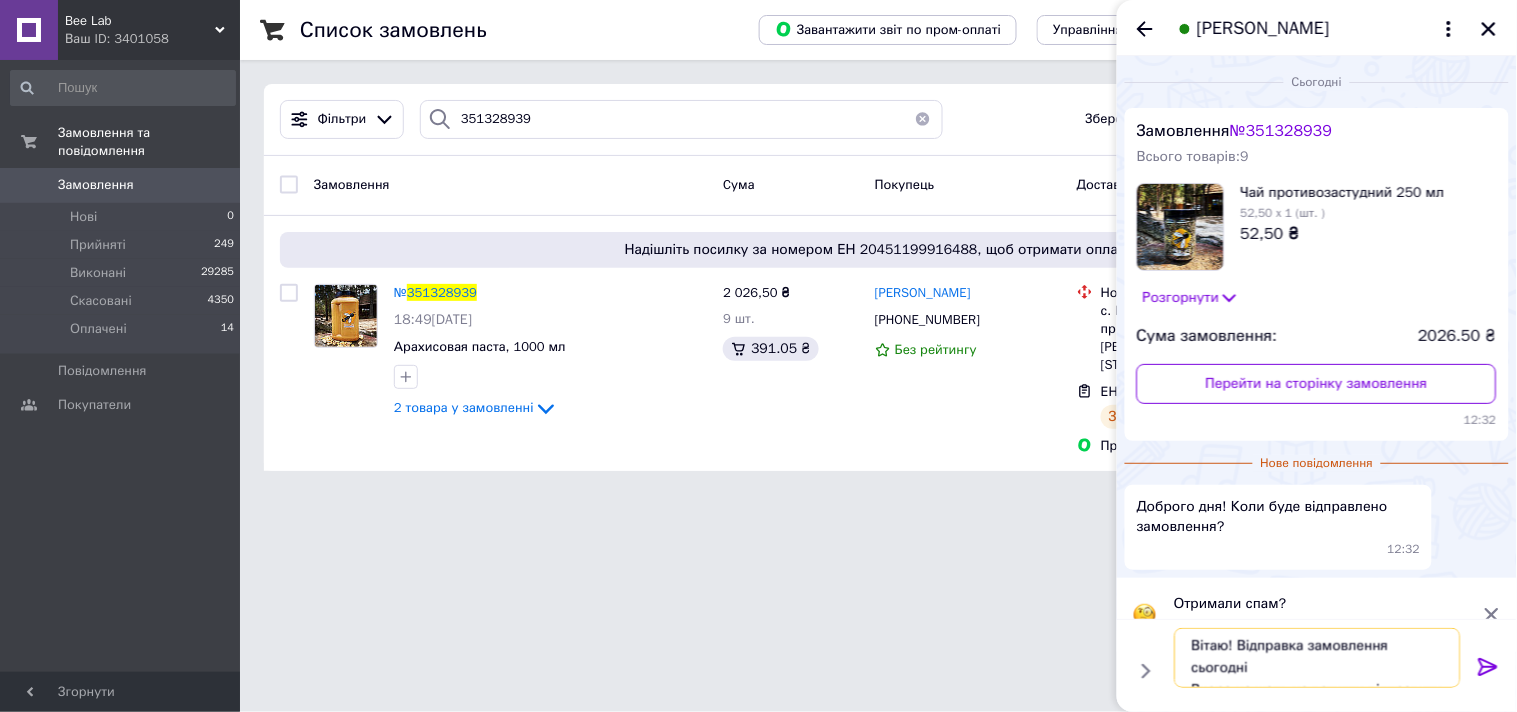 type on "Вітаю! Відправка замовлення сьогодні
Вчора на жаль не встигли відправити" 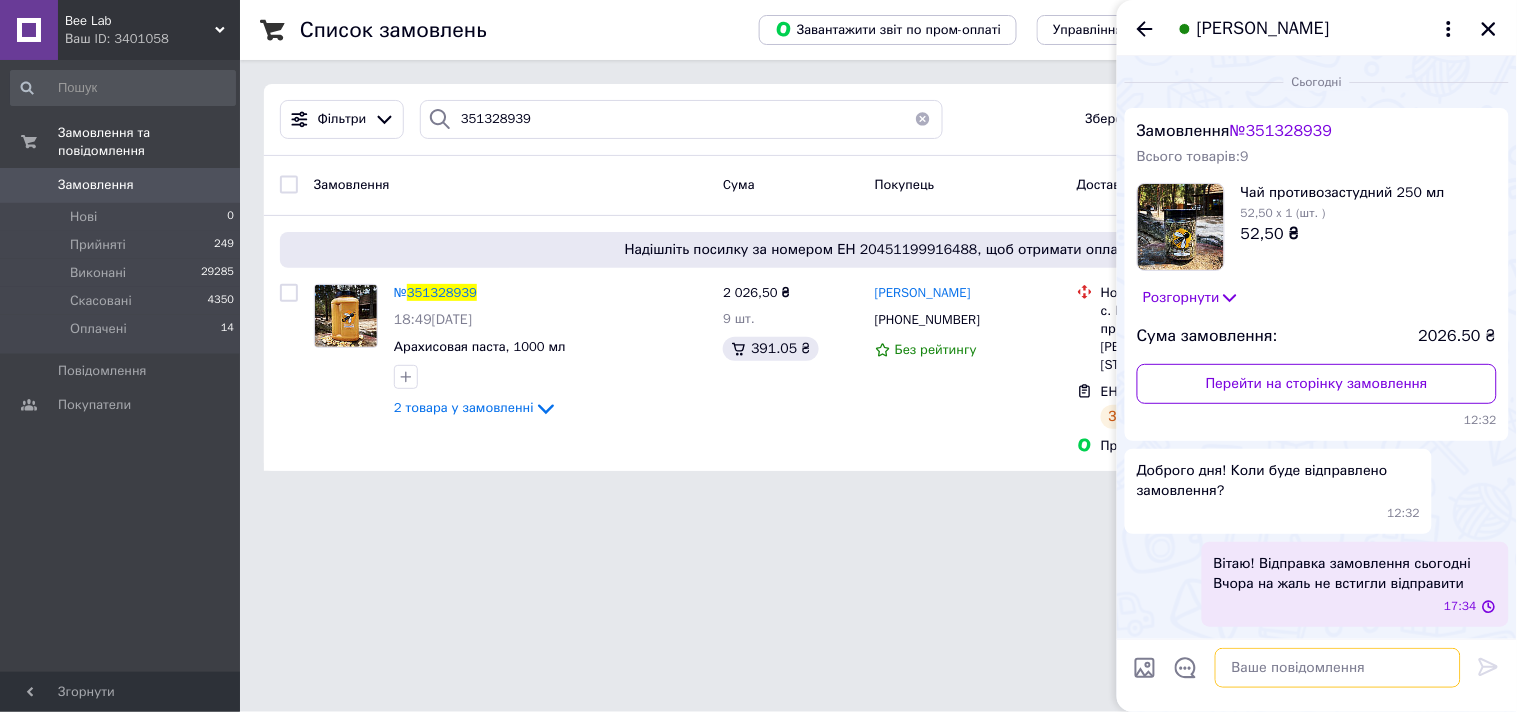 scroll, scrollTop: 0, scrollLeft: 0, axis: both 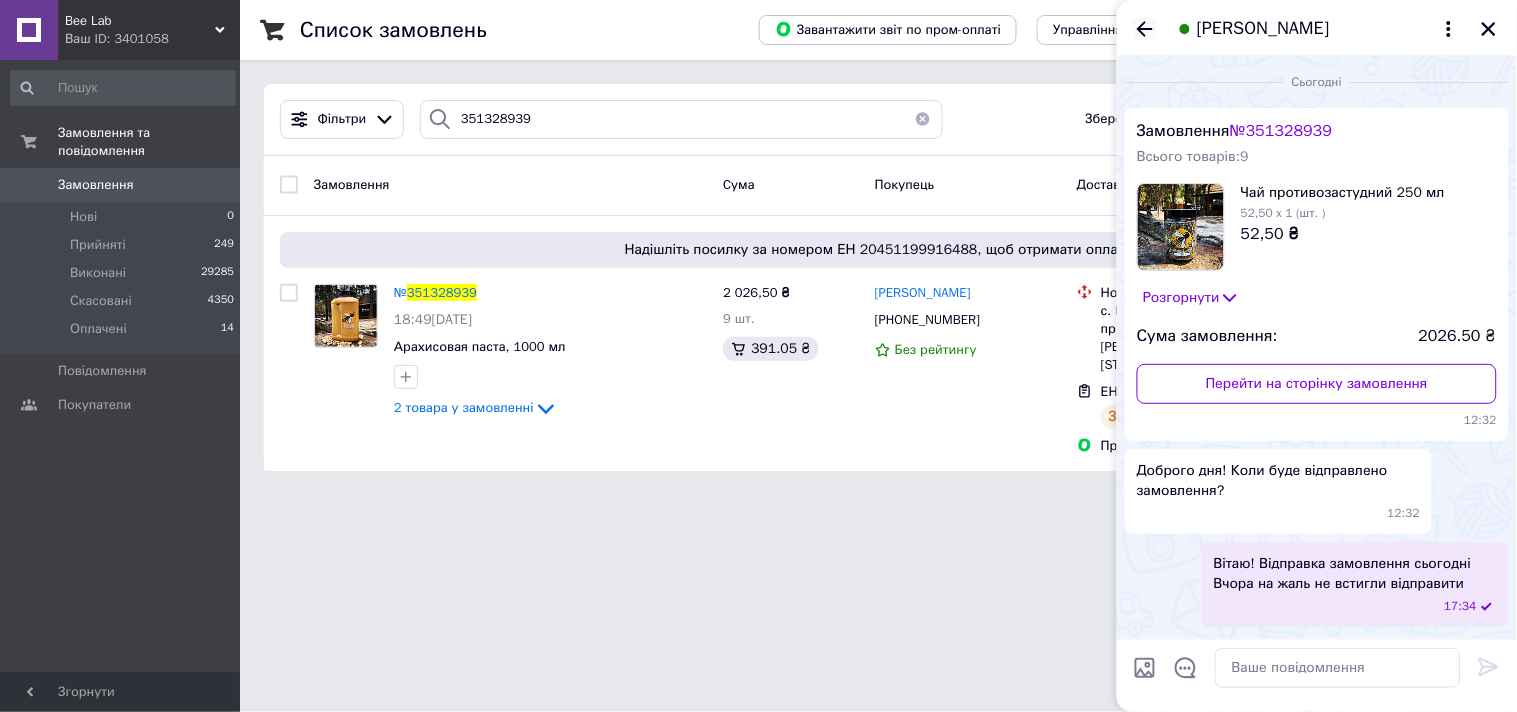 click 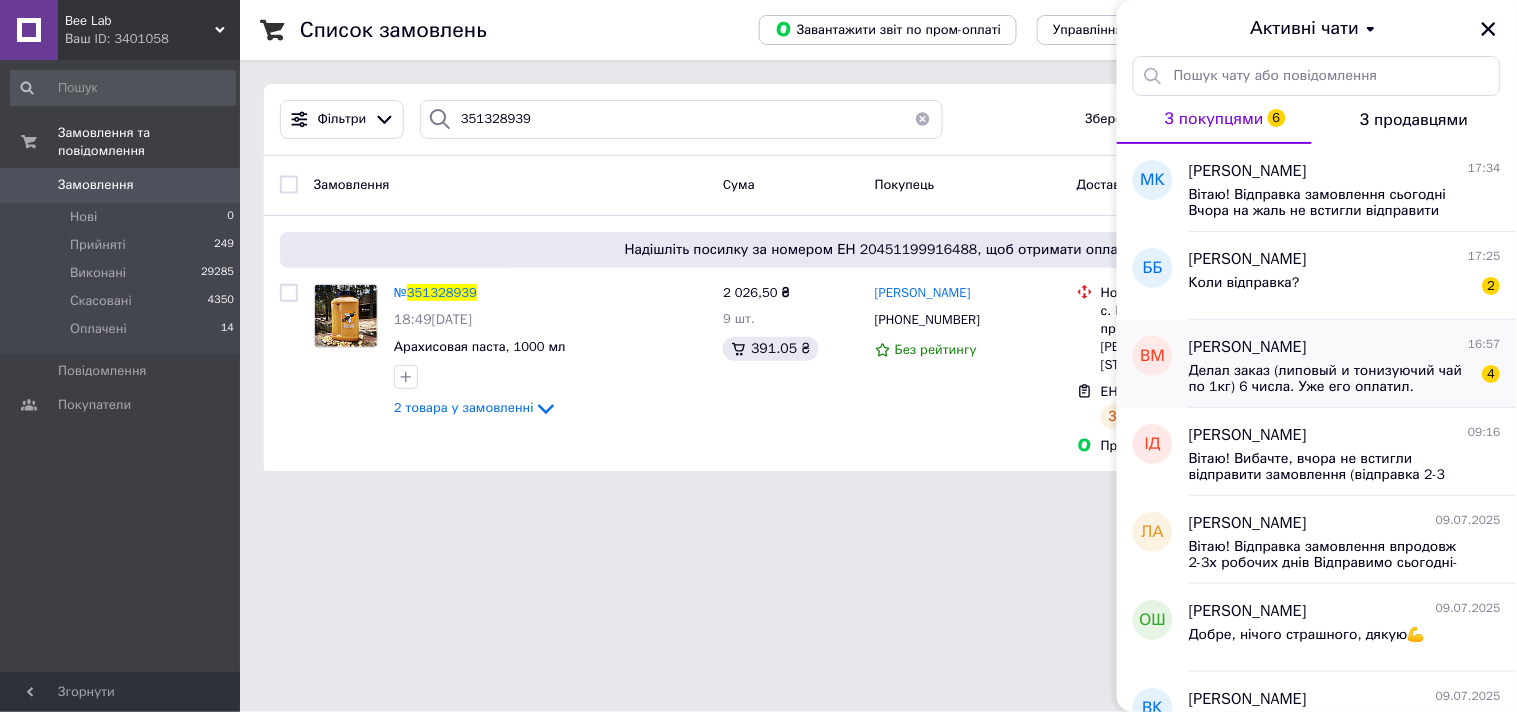 click on "Делал заказ (липовый и тонизуючий чай по 1кг) 6 числа. Уже его оплатил. Доставка в Ворзель НП почтомат 25271. (0989308398). Можно узнать что с этим заказом, т.к. он не отправлен. Даю скрин чека оплаты" at bounding box center (1331, 379) 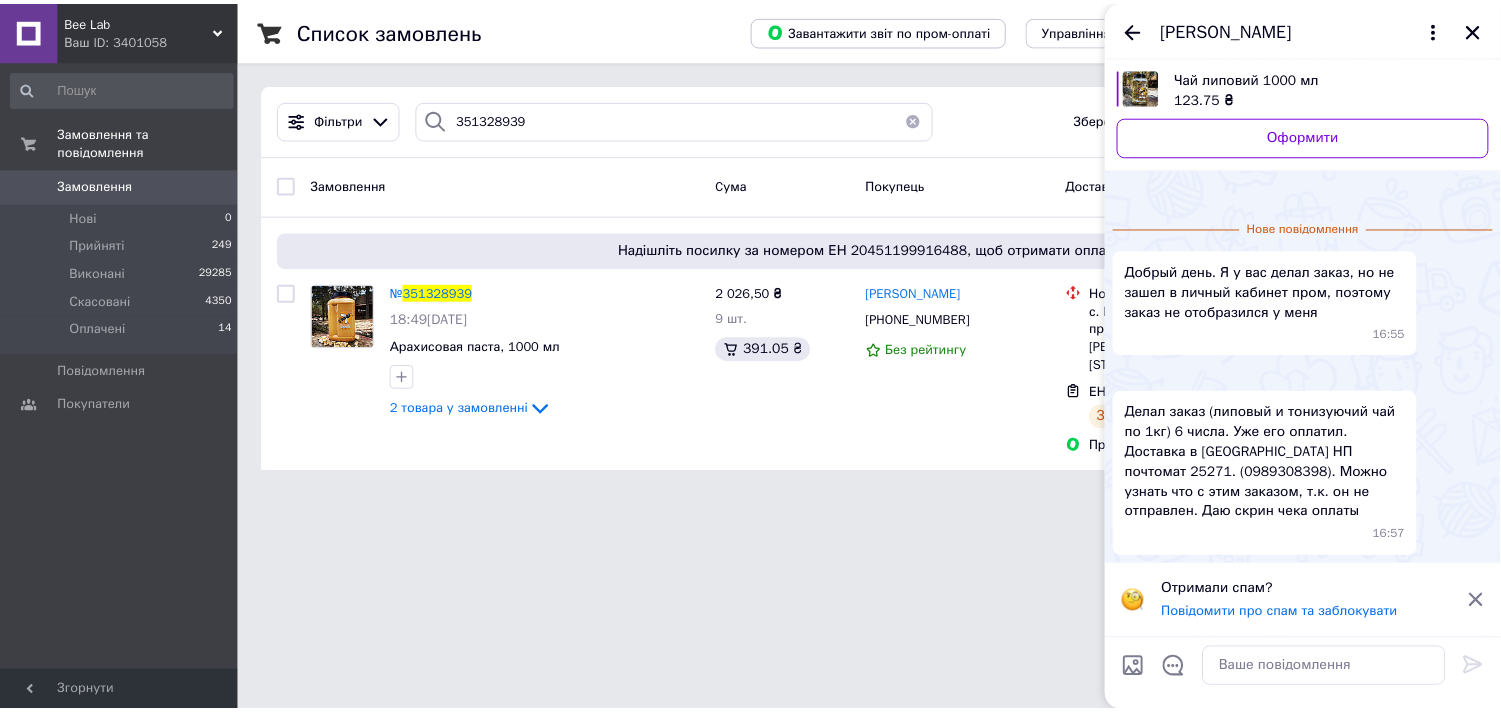 scroll, scrollTop: 293, scrollLeft: 0, axis: vertical 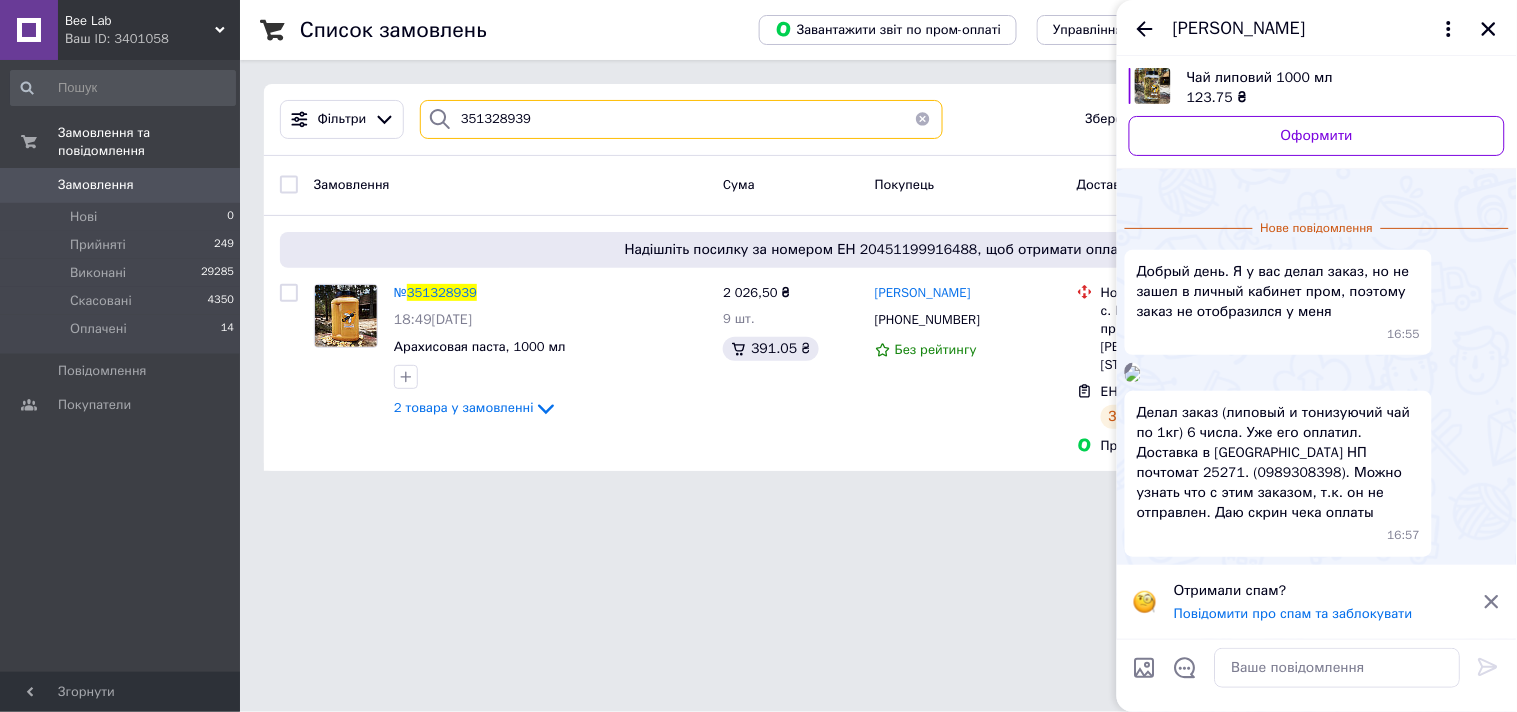 click on "351328939" at bounding box center [681, 119] 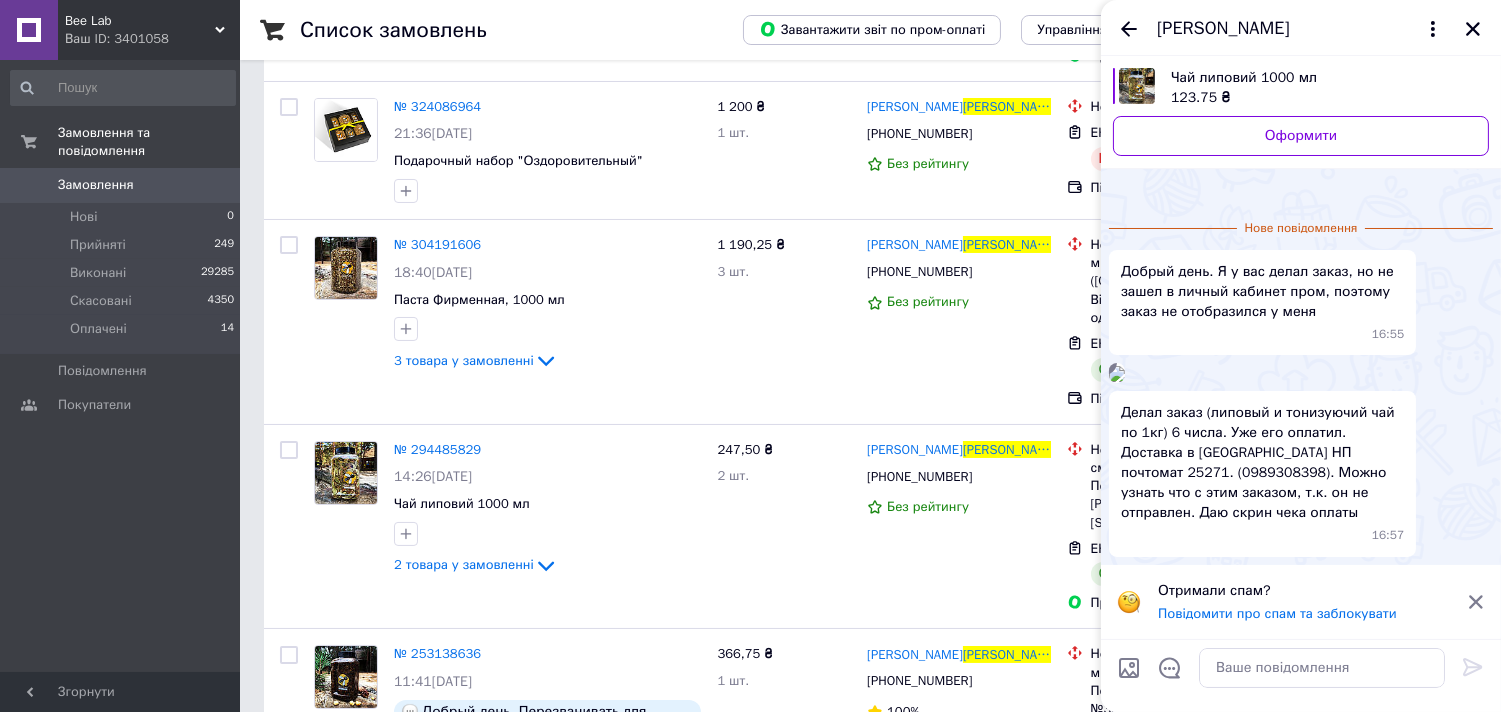 scroll, scrollTop: 333, scrollLeft: 0, axis: vertical 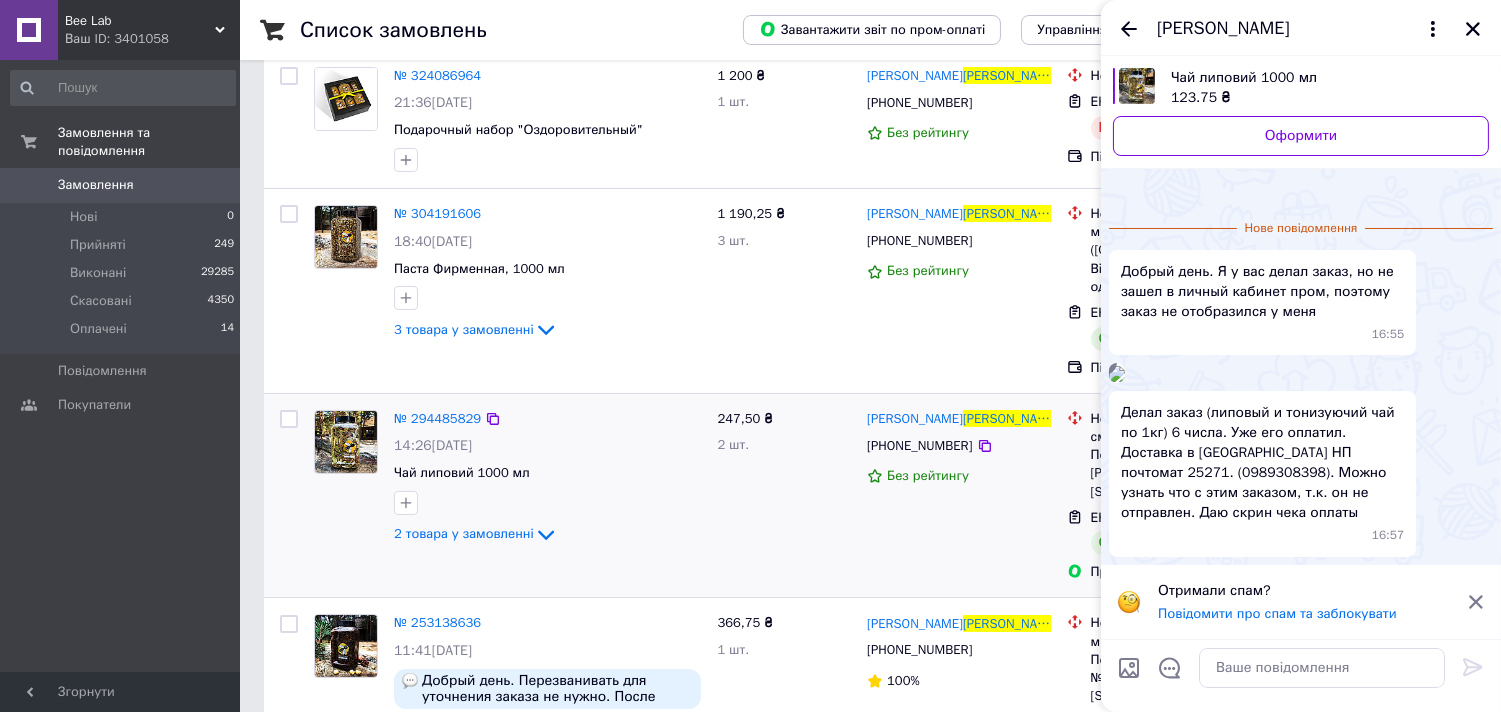type on "Маслов" 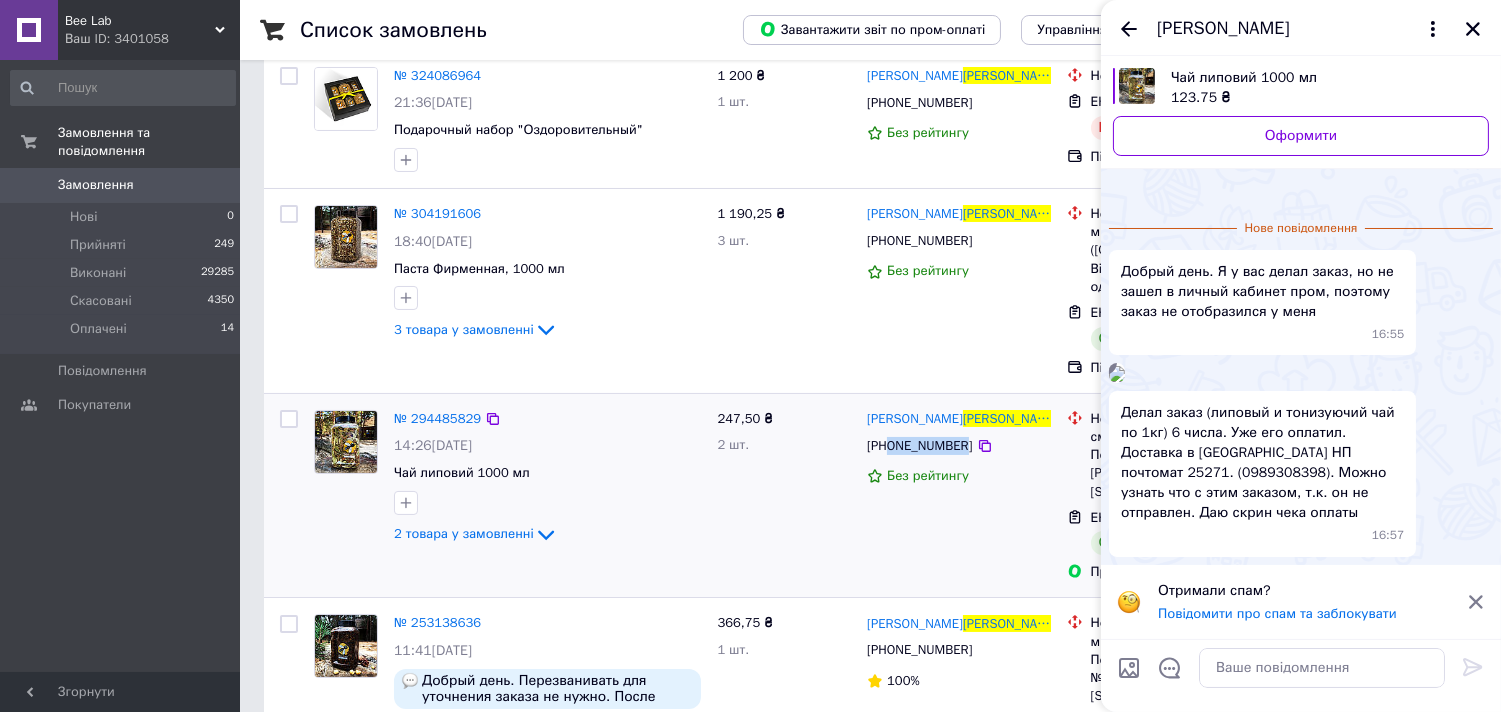 drag, startPoint x: 890, startPoint y: 430, endPoint x: 957, endPoint y: 437, distance: 67.36468 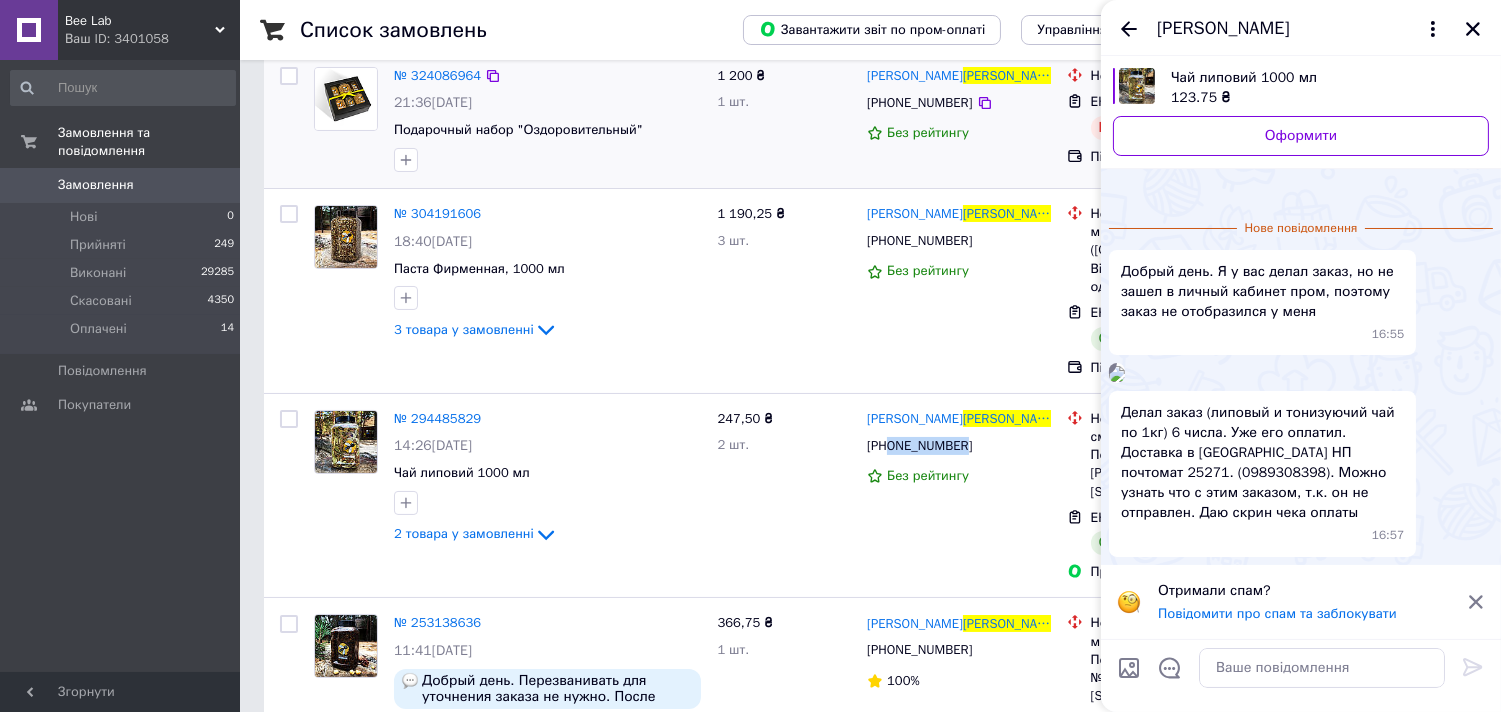 copy on "0964700672" 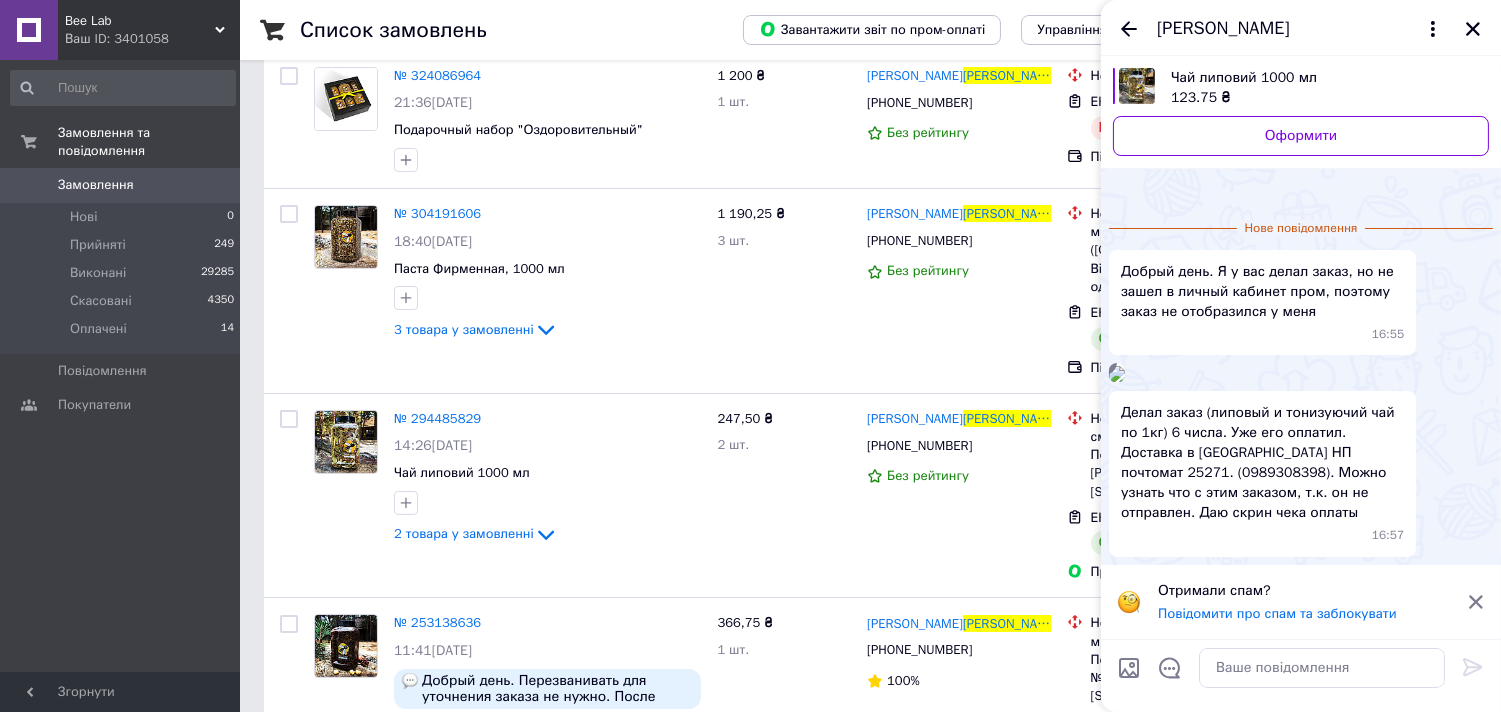 click on "Делал заказ (липовый и тонизуючий чай по 1кг) 6 числа. Уже его оплатил. Доставка в Ворзель НП почтомат 25271. (0989308398). Можно узнать что с этим заказом, т.к. он не отправлен. Даю скрин чека оплаты" at bounding box center [1262, 463] 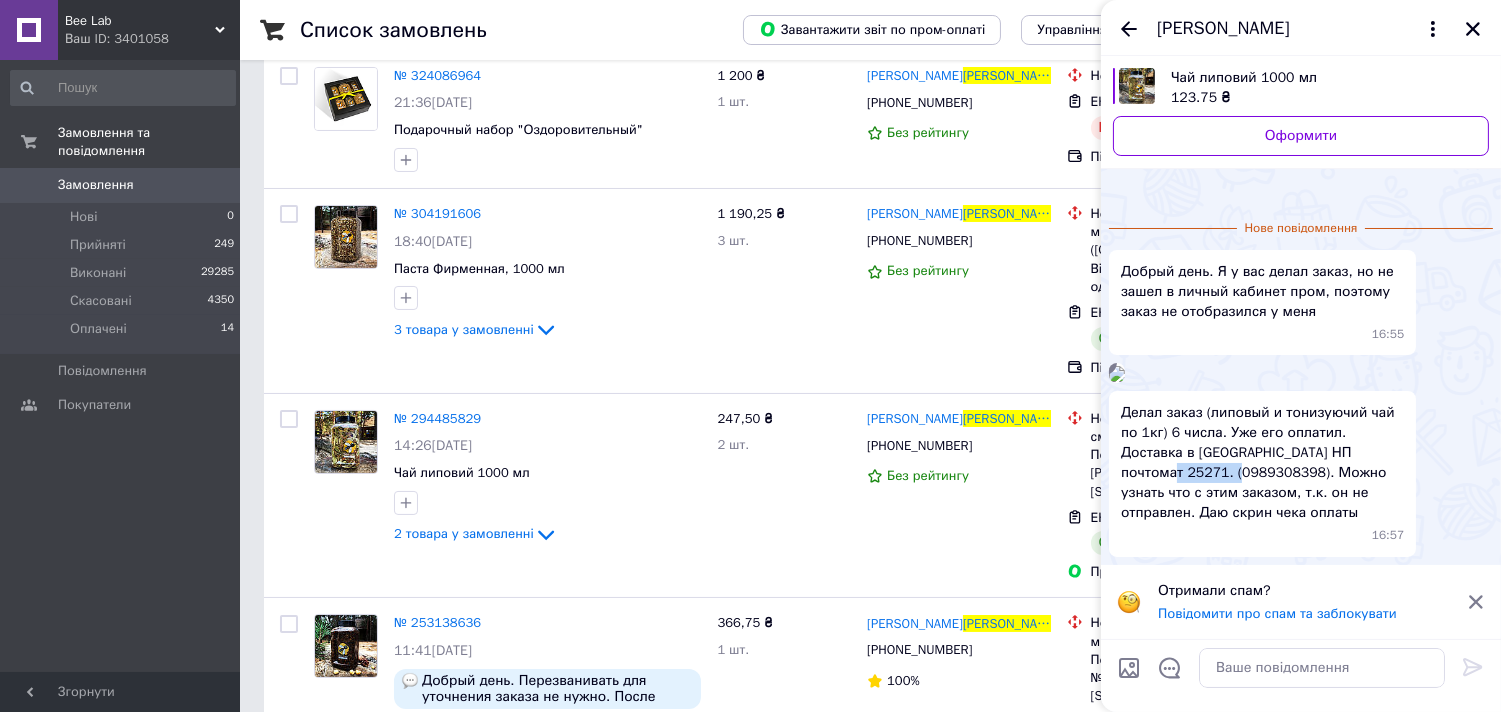 click on "Делал заказ (липовый и тонизуючий чай по 1кг) 6 числа. Уже его оплатил. Доставка в Ворзель НП почтомат 25271. (0989308398). Можно узнать что с этим заказом, т.к. он не отправлен. Даю скрин чека оплаты" at bounding box center [1262, 463] 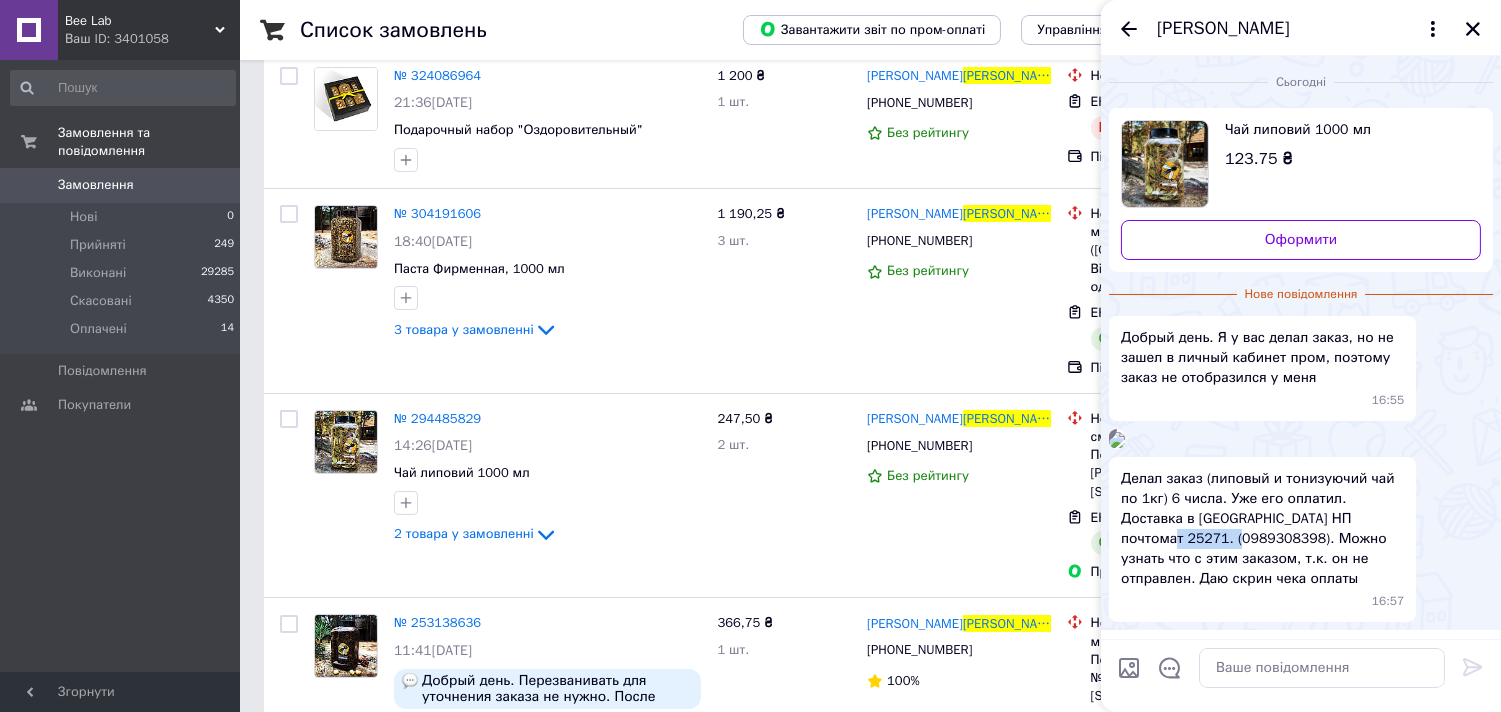 scroll, scrollTop: 293, scrollLeft: 0, axis: vertical 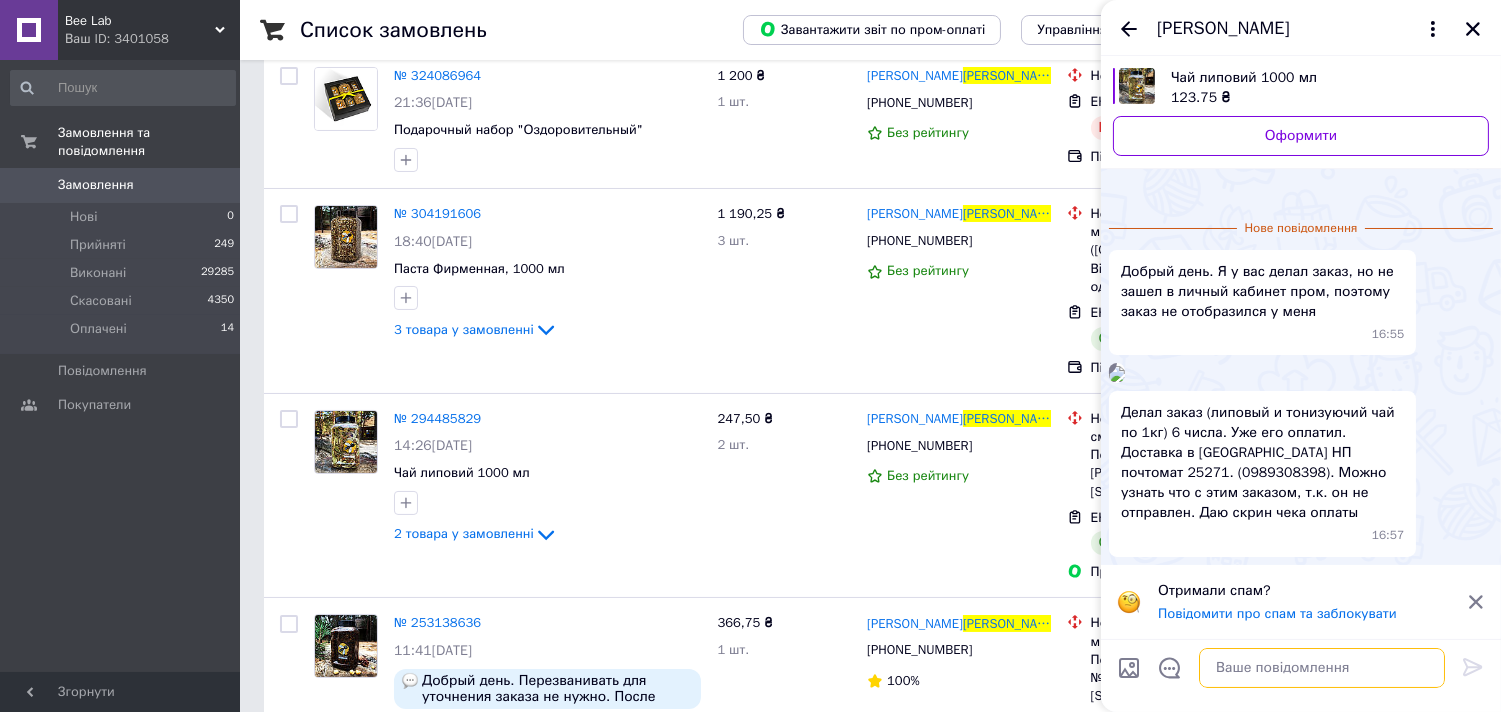 click at bounding box center [1322, 668] 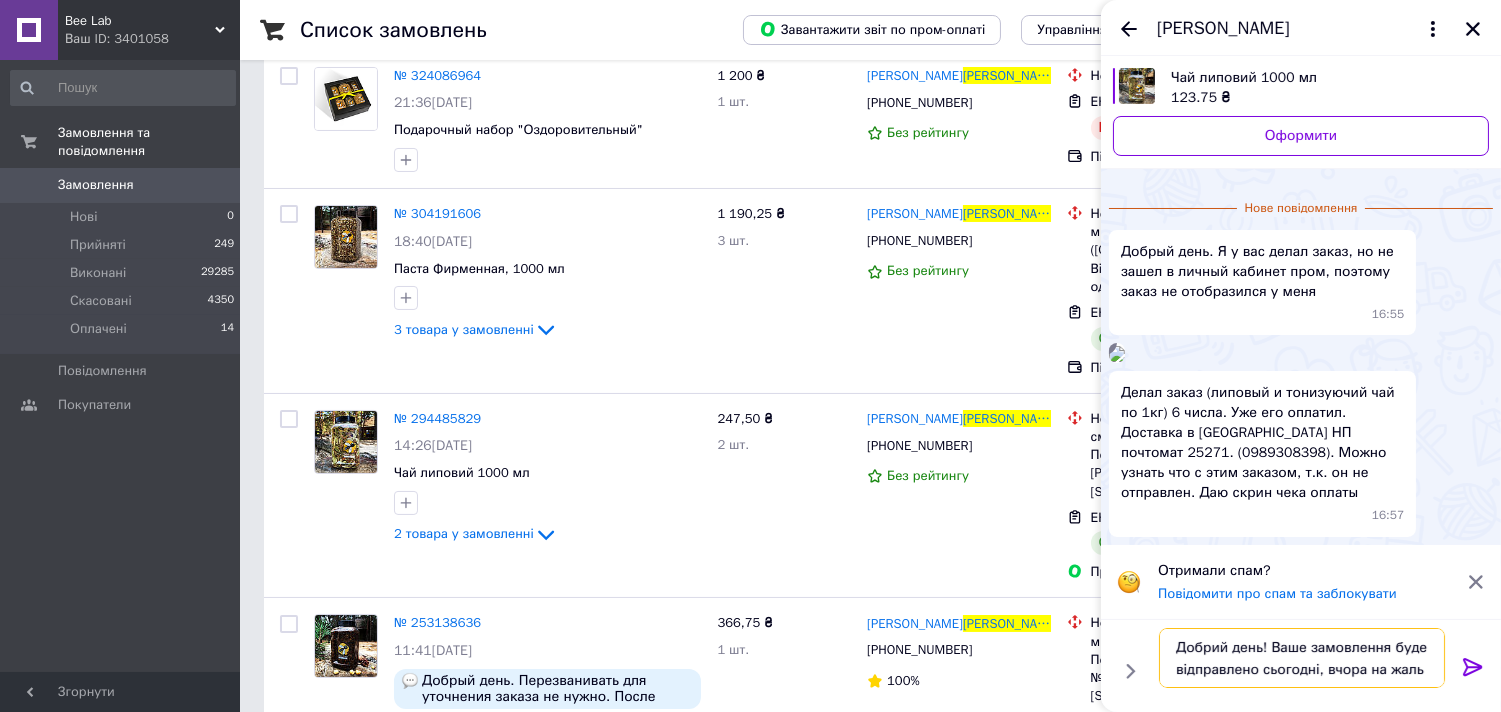 scroll, scrollTop: 2, scrollLeft: 0, axis: vertical 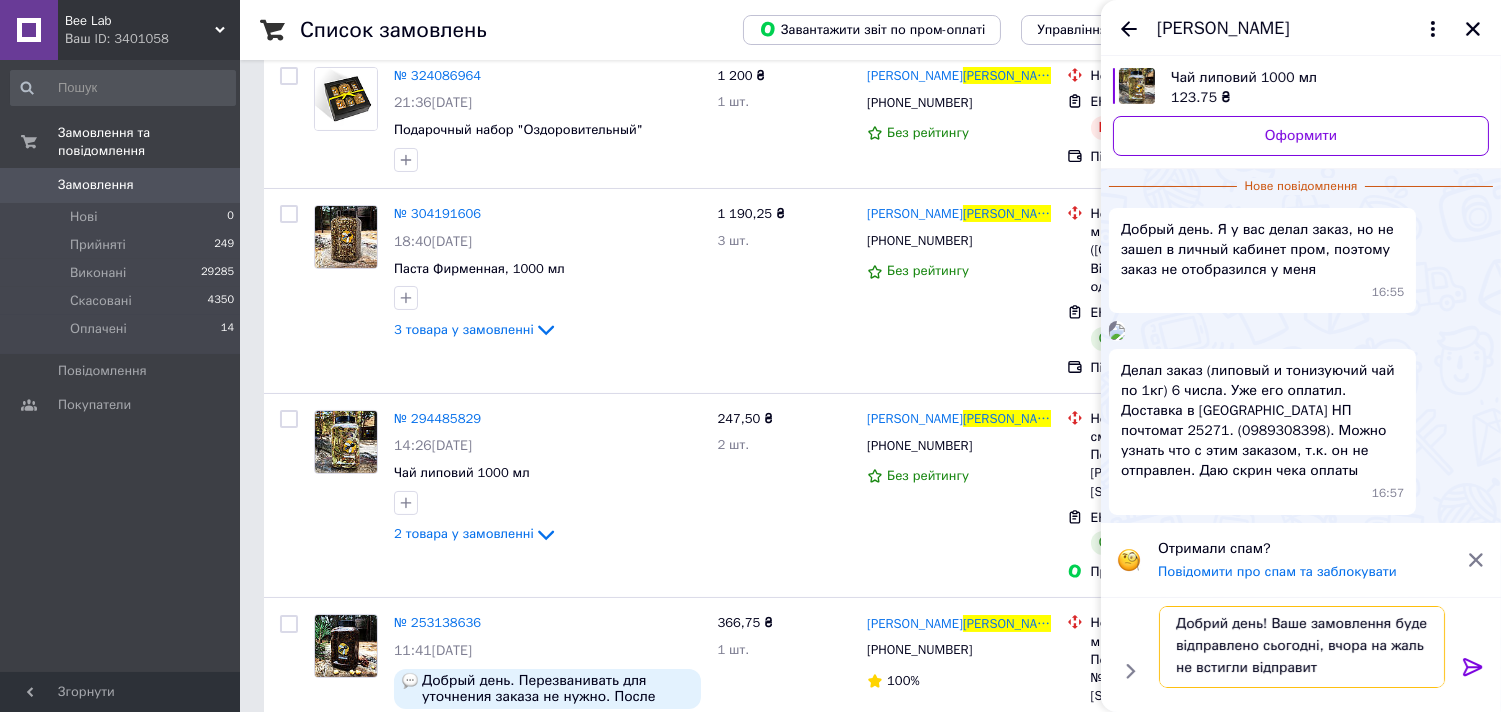 type on "Добрий день! Ваше замовлення буде відправлено сьогодні, вчора на жаль не встигли відправити" 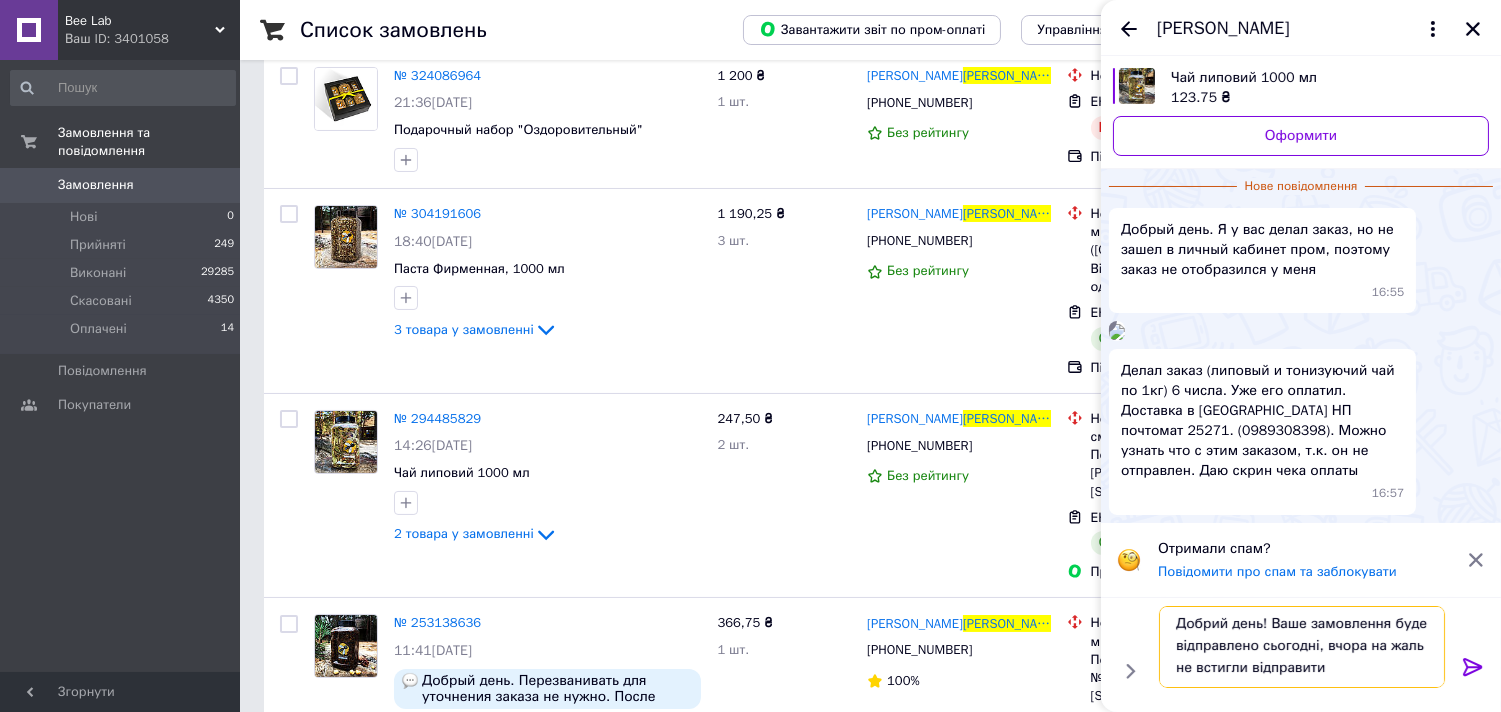 type 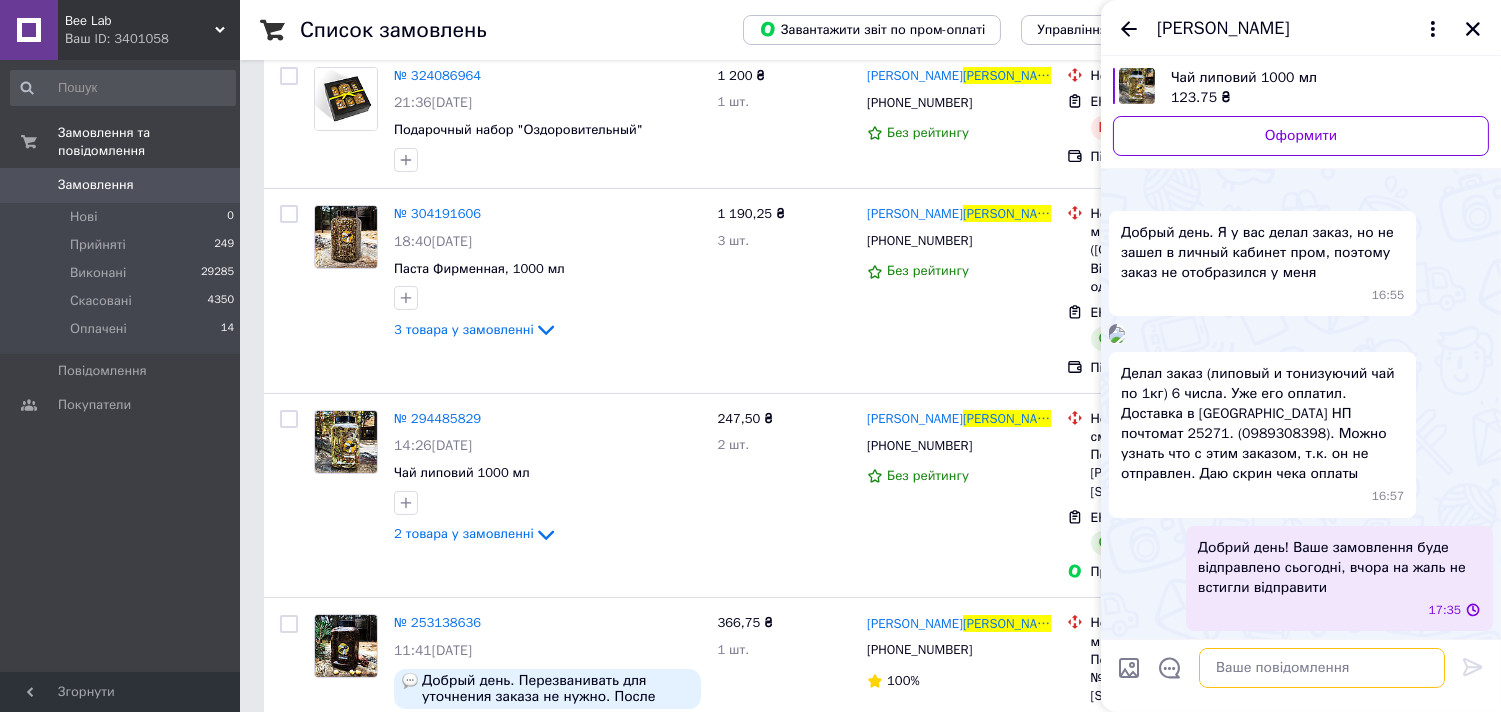 scroll, scrollTop: 0, scrollLeft: 0, axis: both 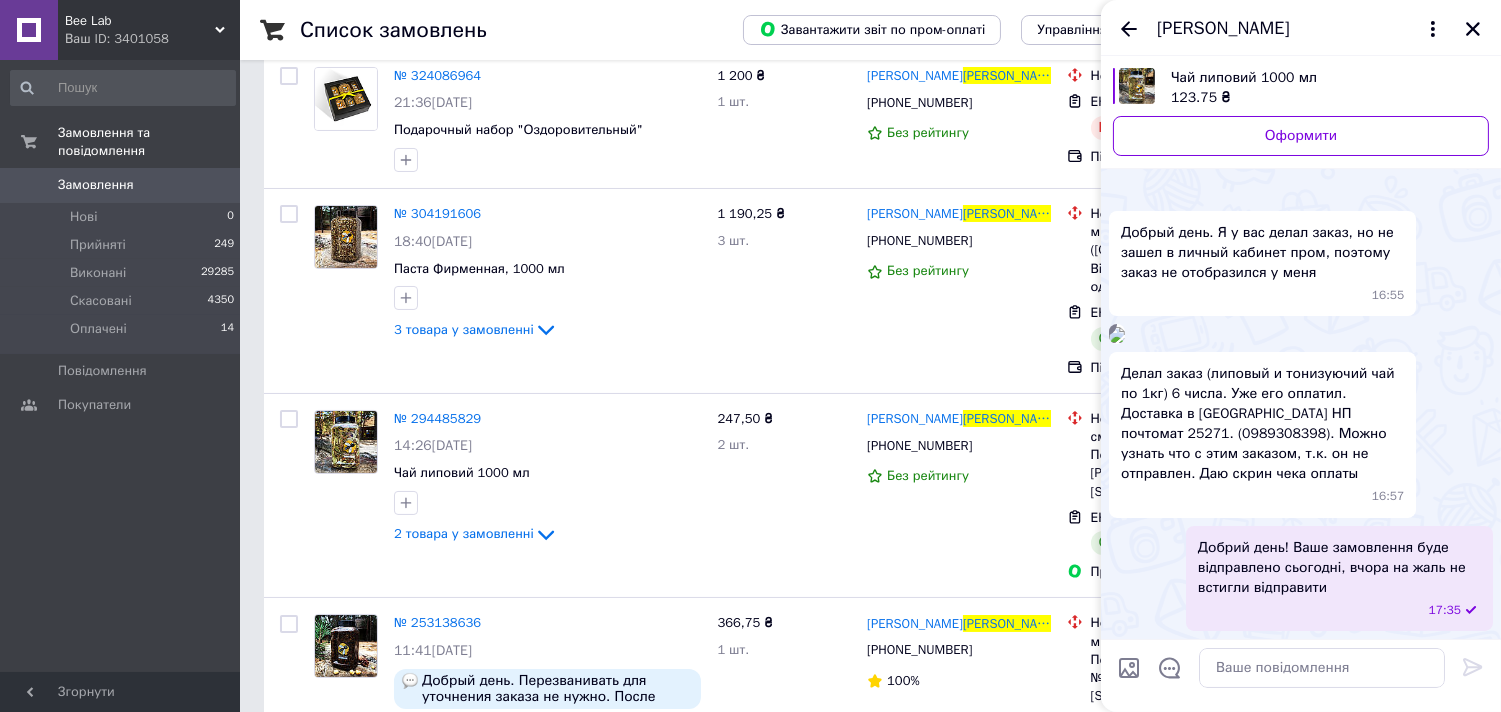 click on "Делал заказ (липовый и тонизуючий чай по 1кг) 6 числа. Уже его оплатил. Доставка в Ворзель НП почтомат 25271. (0989308398). Можно узнать что с этим заказом, т.к. он не отправлен. Даю скрин чека оплаты" at bounding box center [1262, 424] 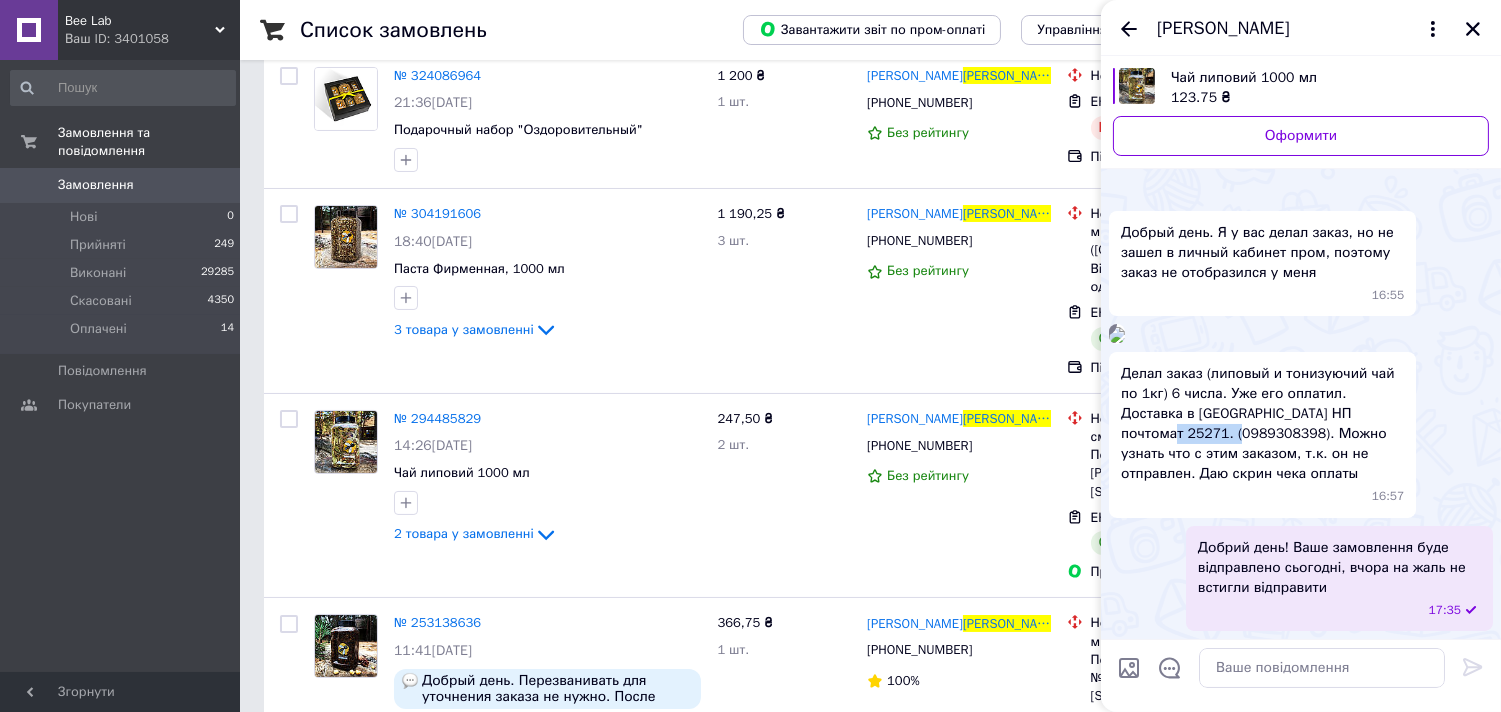 click on "Делал заказ (липовый и тонизуючий чай по 1кг) 6 числа. Уже его оплатил. Доставка в Ворзель НП почтомат 25271. (0989308398). Можно узнать что с этим заказом, т.к. он не отправлен. Даю скрин чека оплаты" at bounding box center (1262, 424) 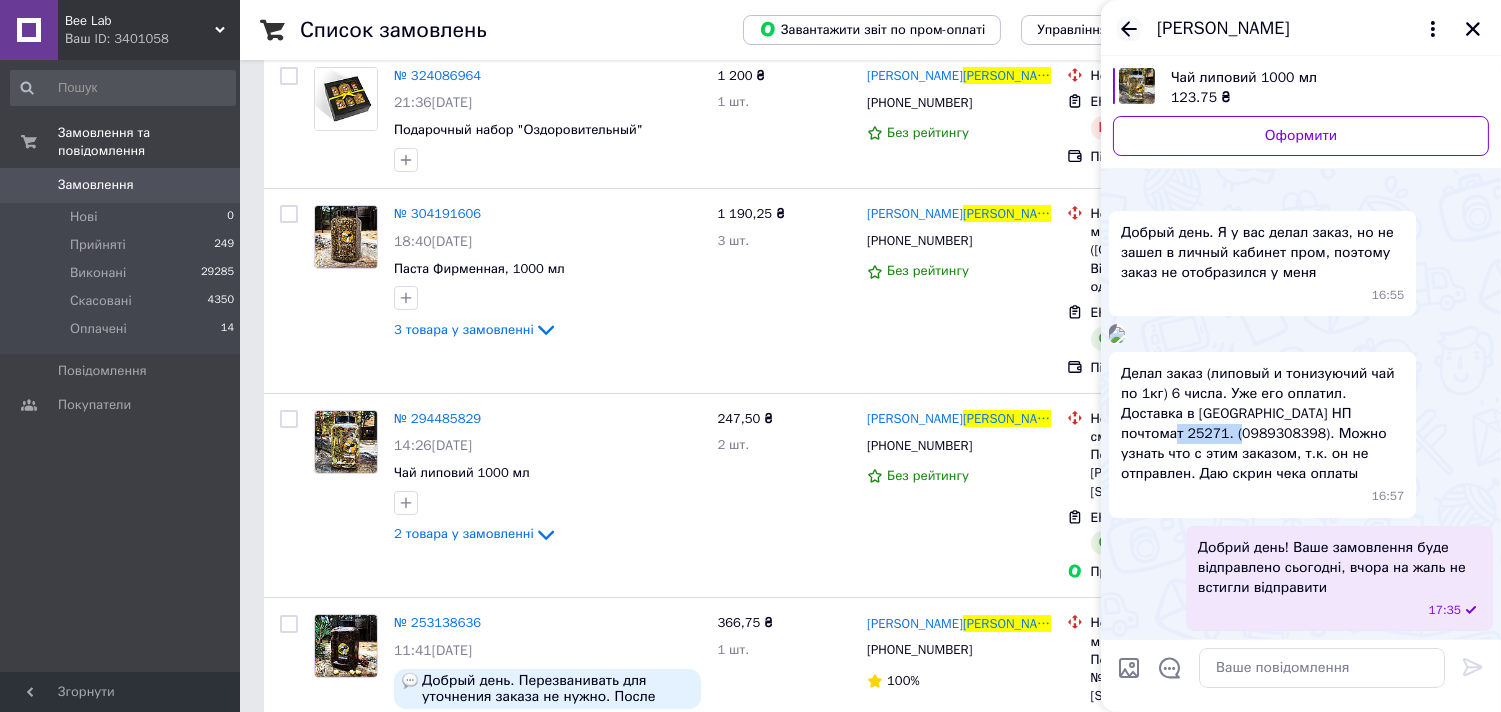 click 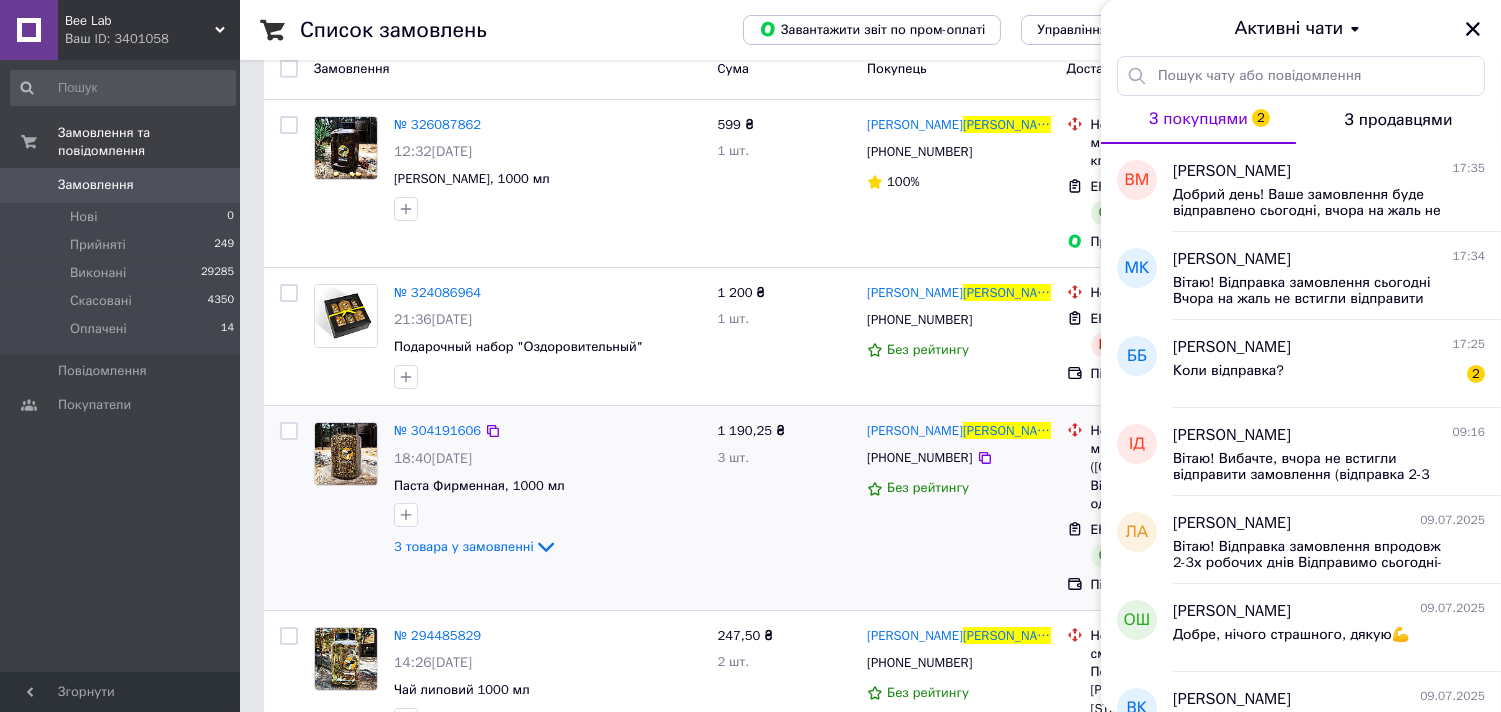 scroll, scrollTop: 0, scrollLeft: 0, axis: both 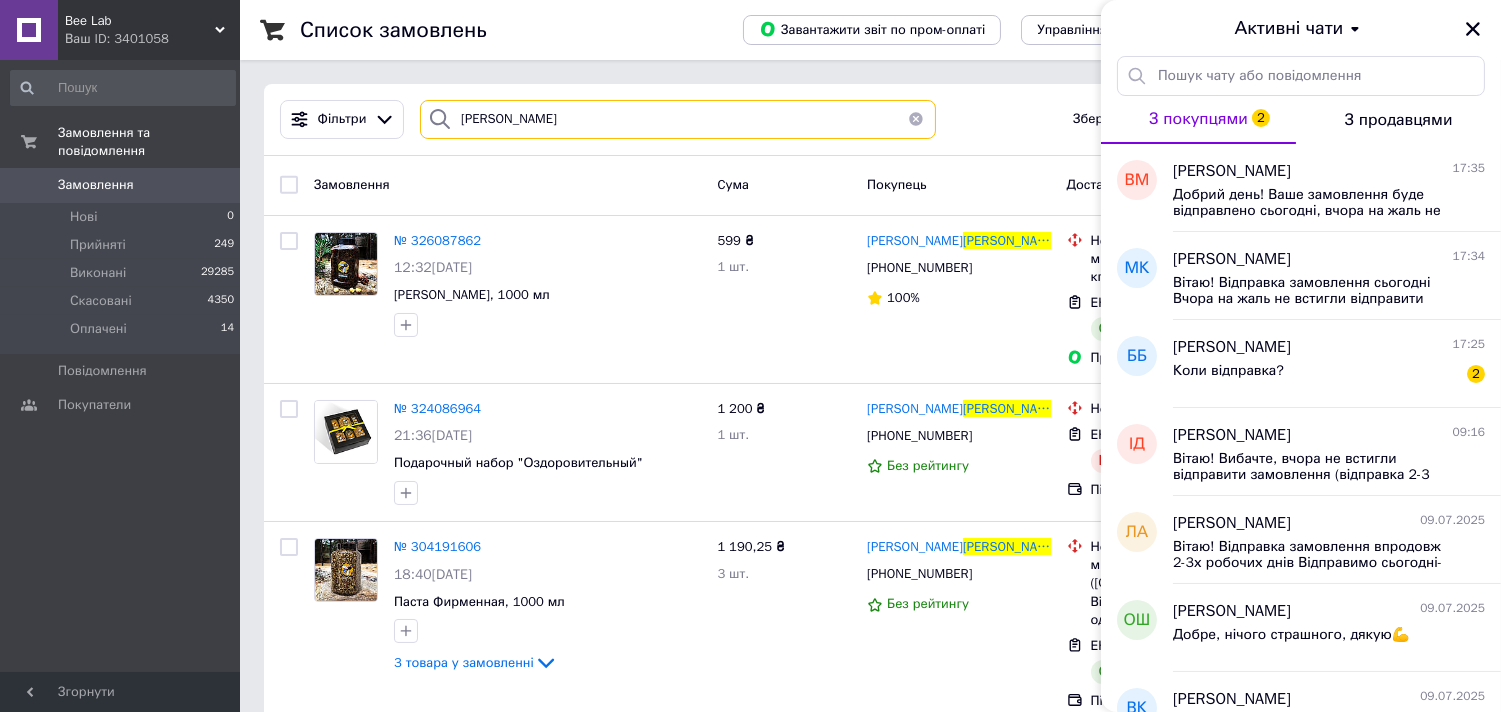 click on "Маслов" at bounding box center [678, 119] 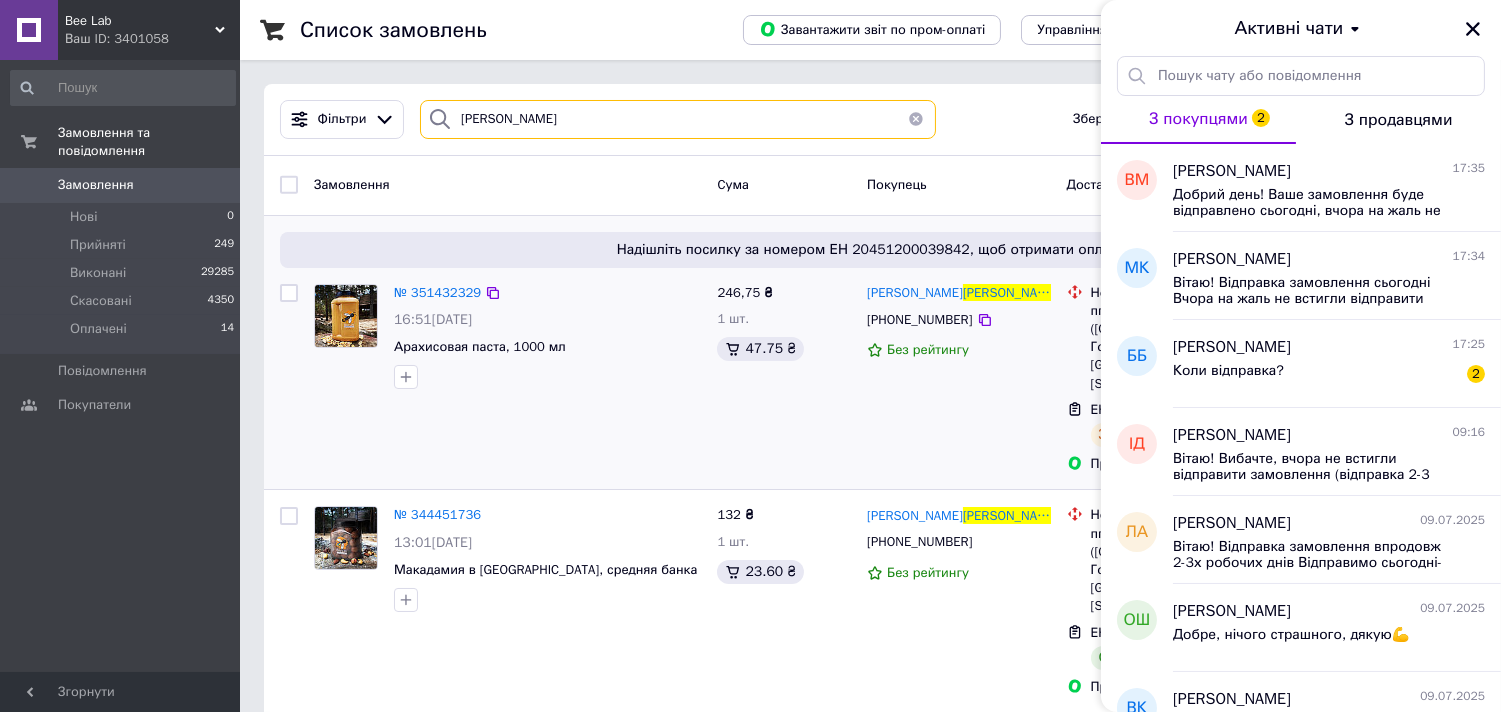 type on "безлюдько" 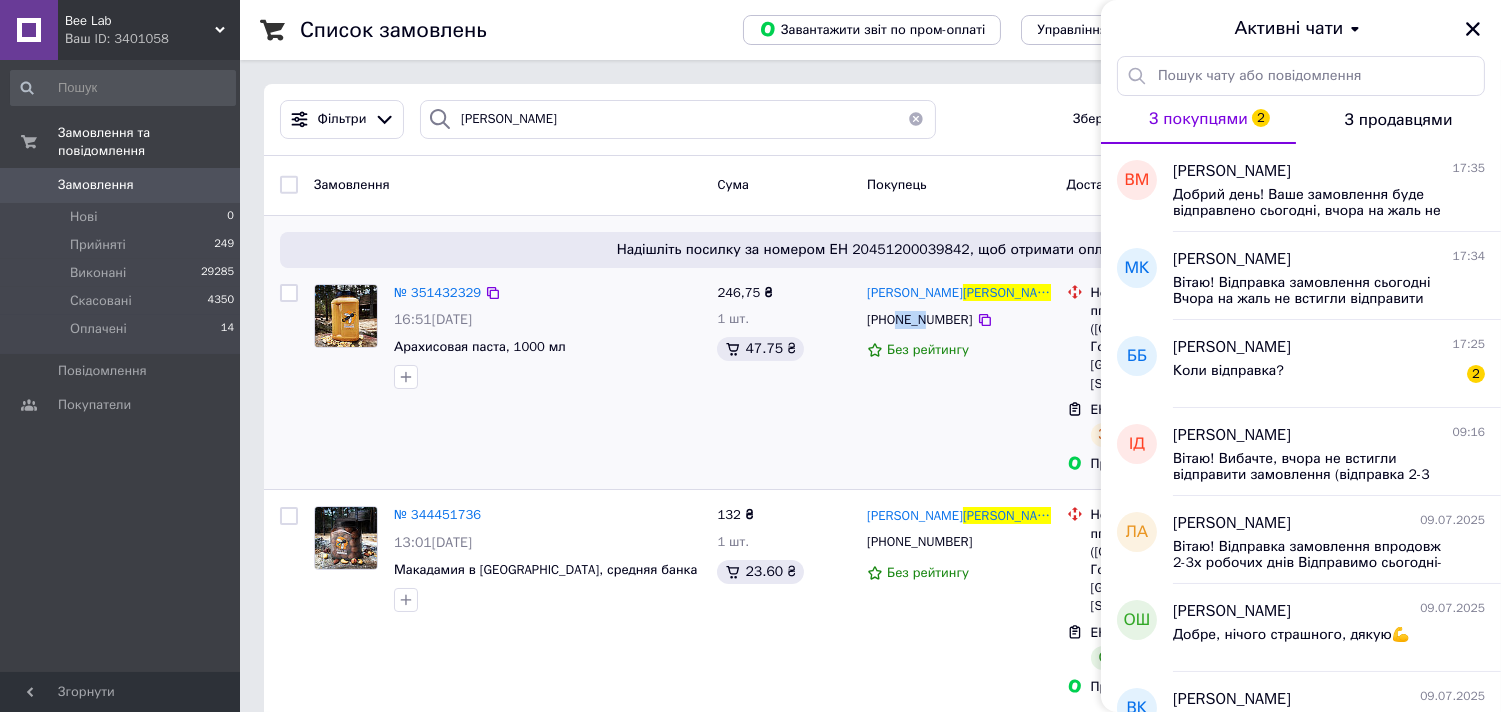 drag, startPoint x: 895, startPoint y: 318, endPoint x: 927, endPoint y: 321, distance: 32.140316 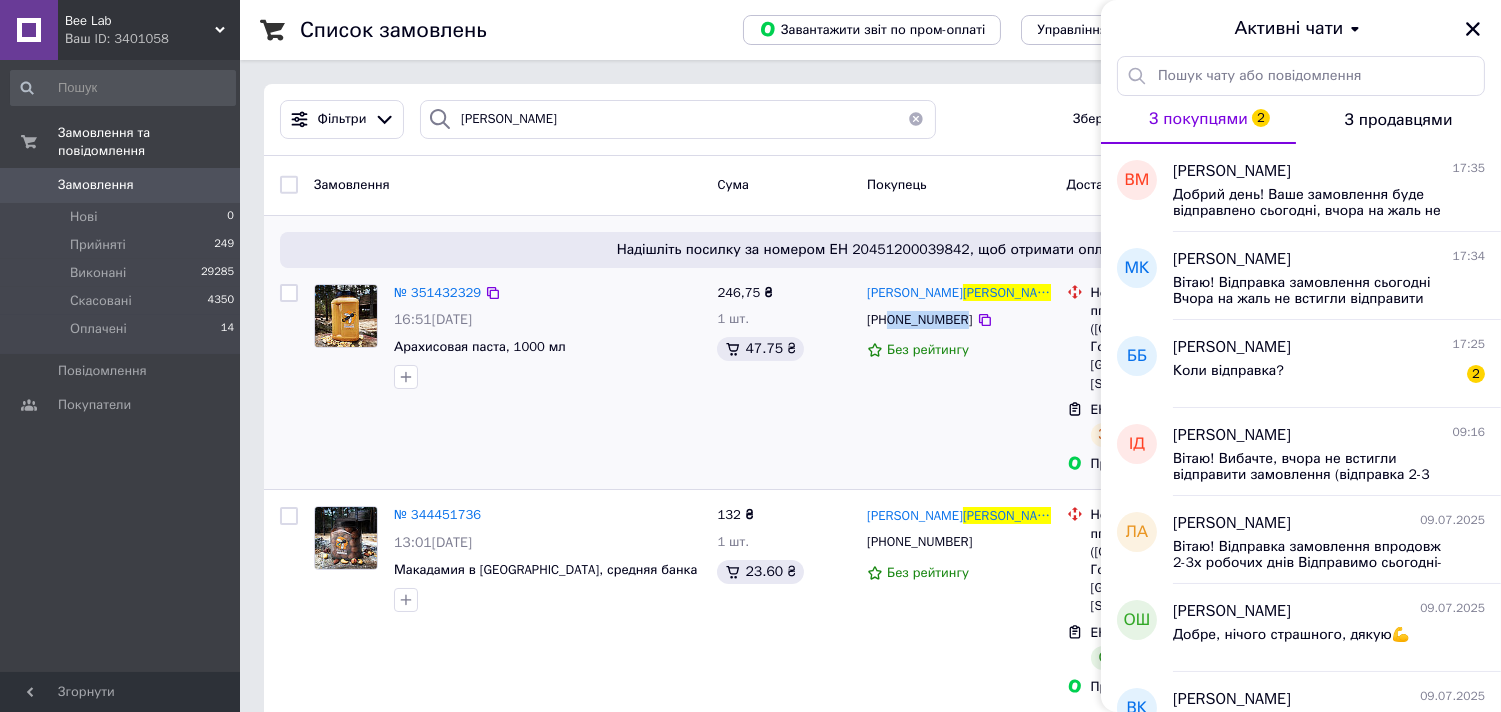drag, startPoint x: 888, startPoint y: 322, endPoint x: 958, endPoint y: 324, distance: 70.028564 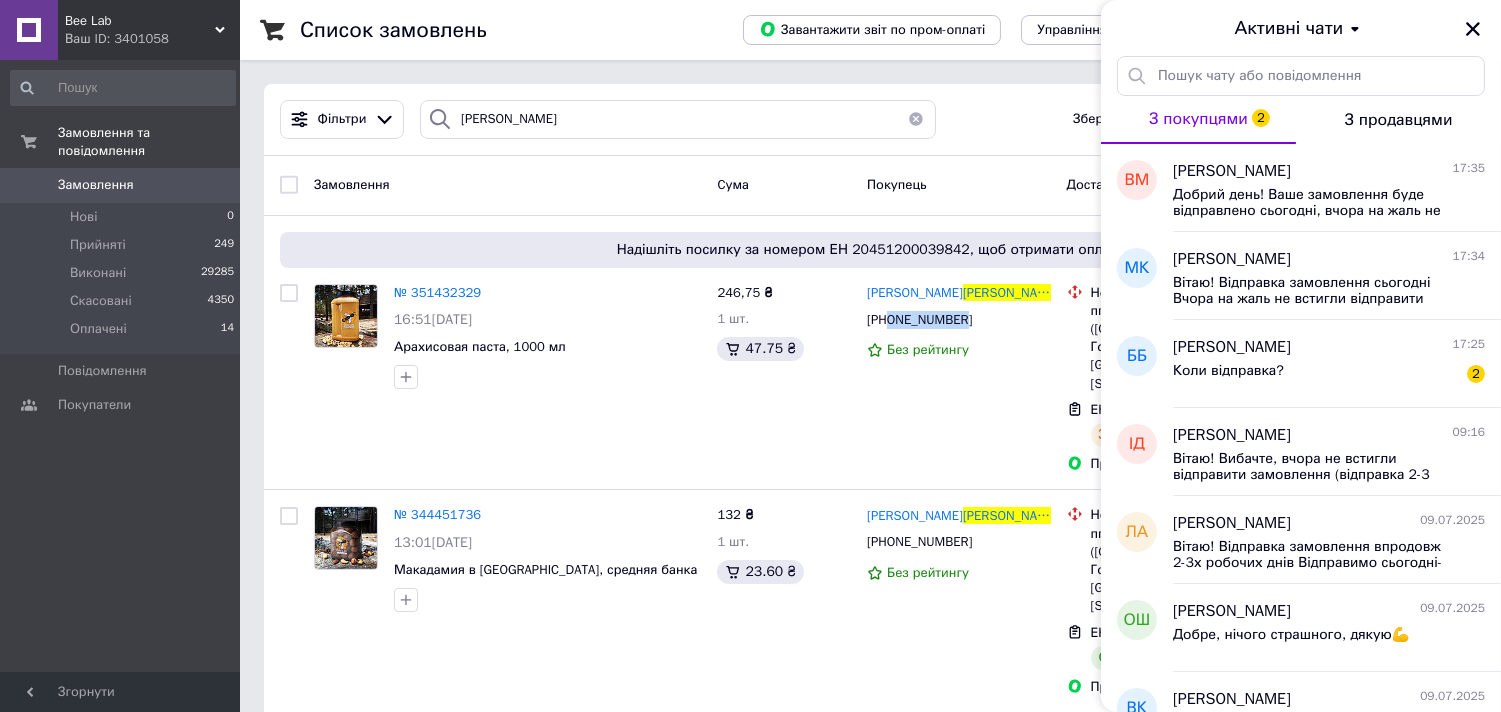 copy on "0991338762" 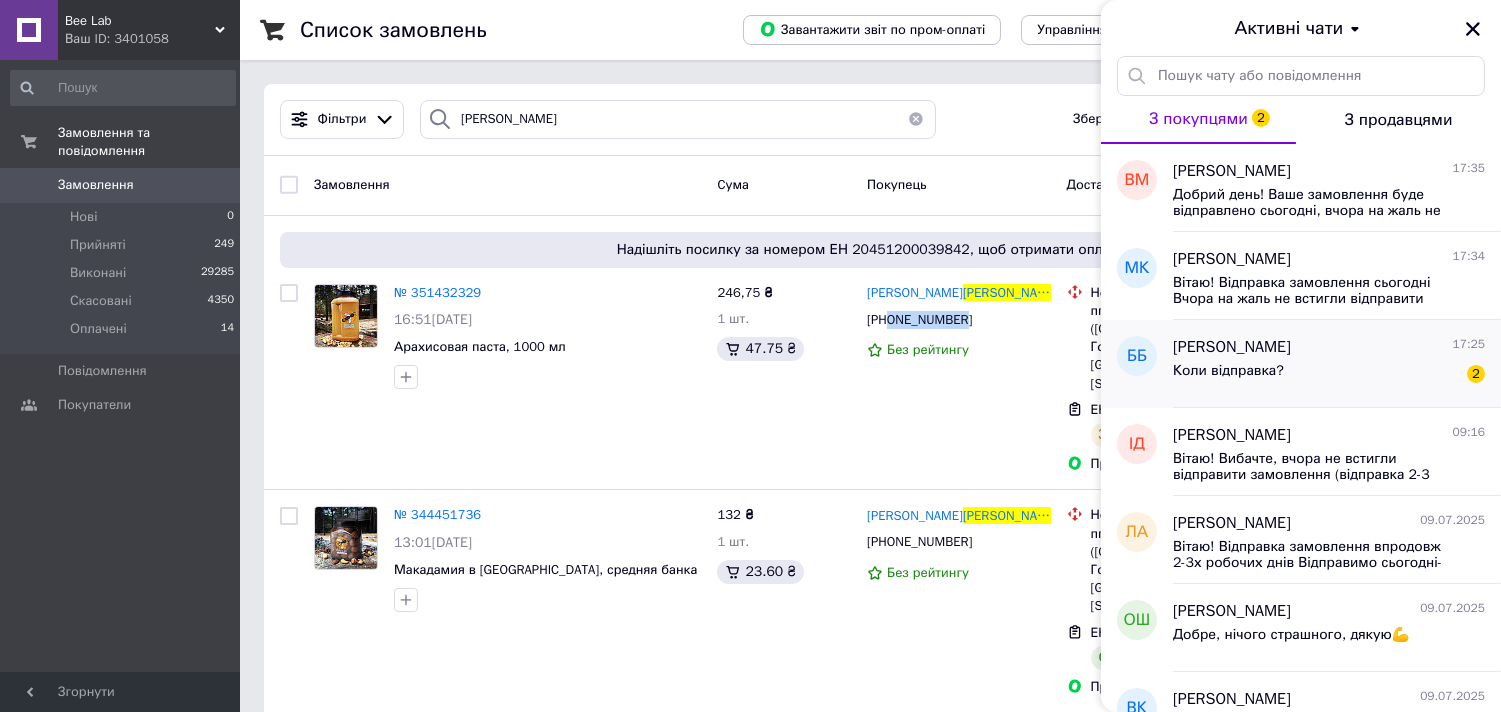 click on "Богдан Безлюдько" at bounding box center (1232, 347) 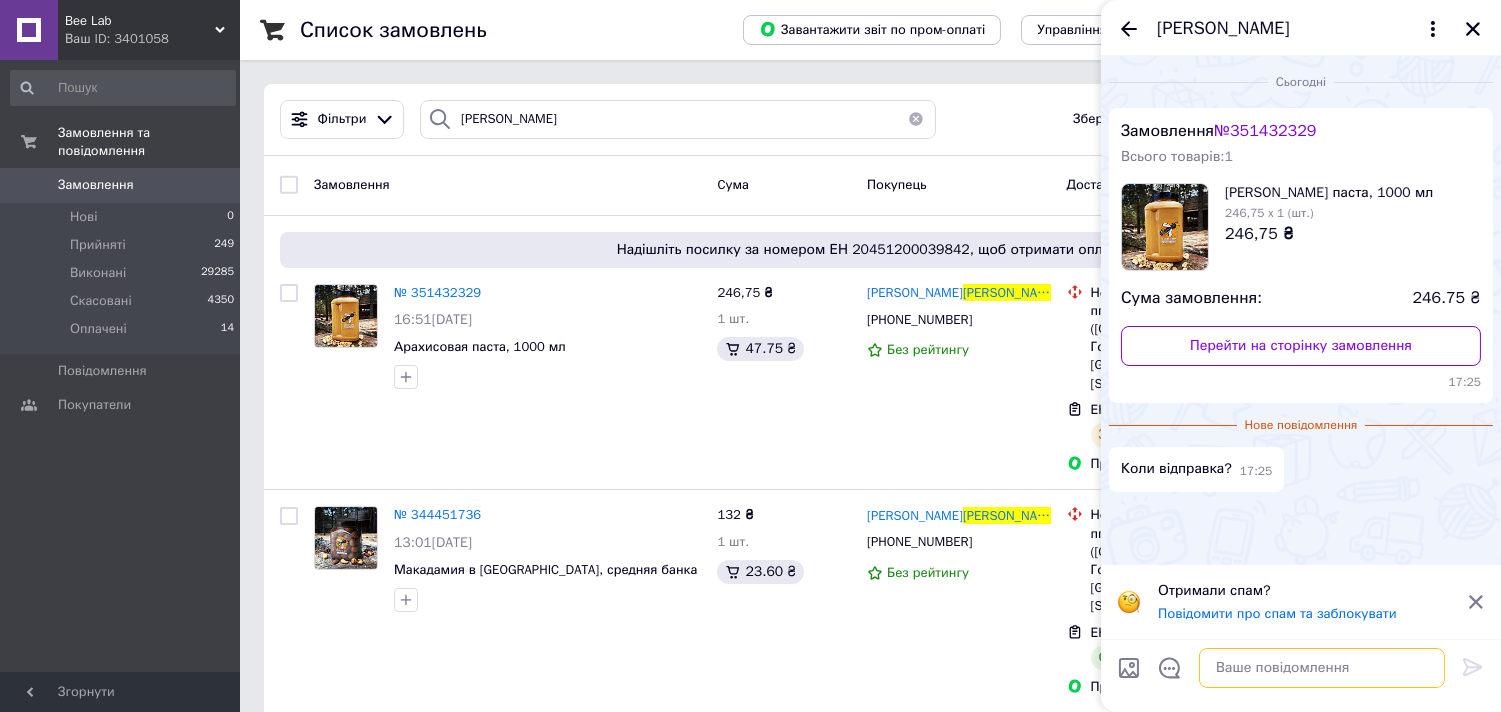 click at bounding box center (1322, 668) 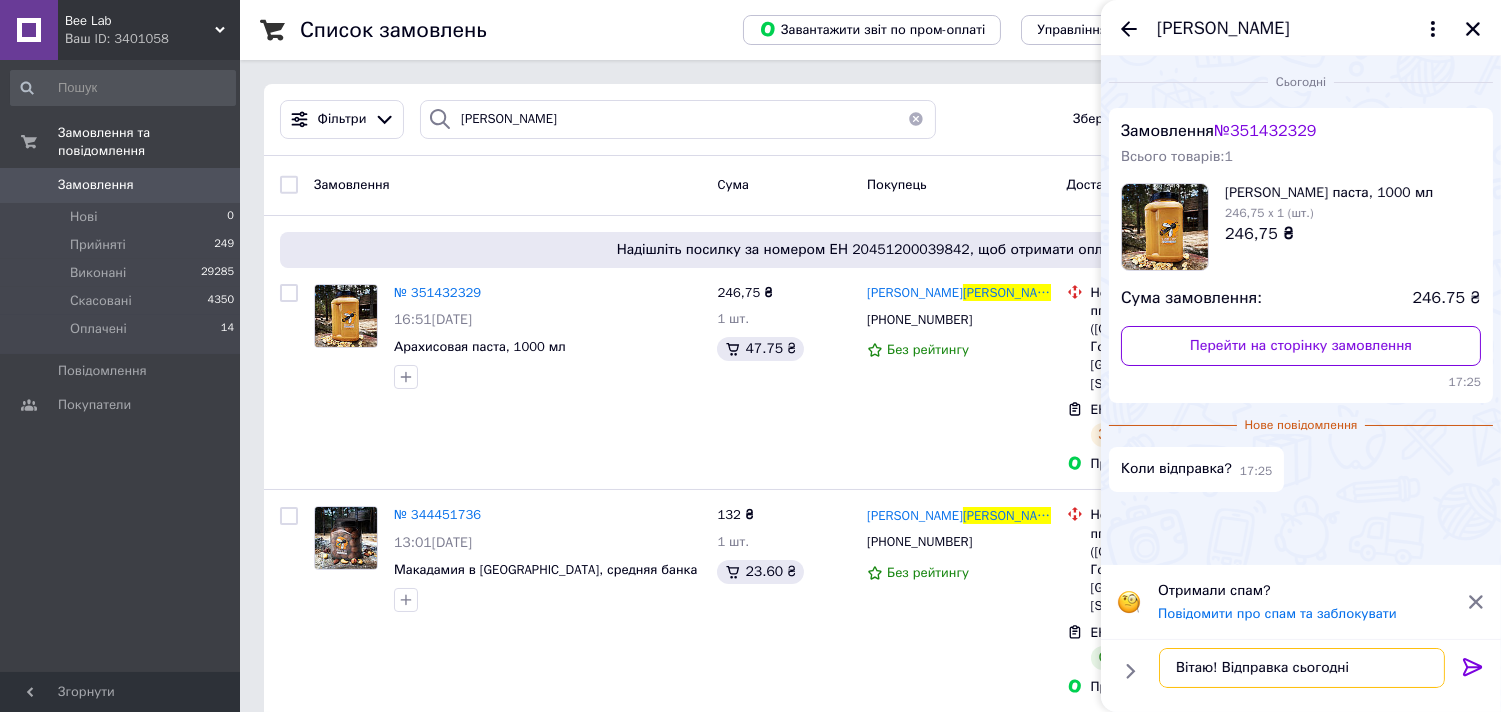 type on "Вітаю! Відправка сьогодні" 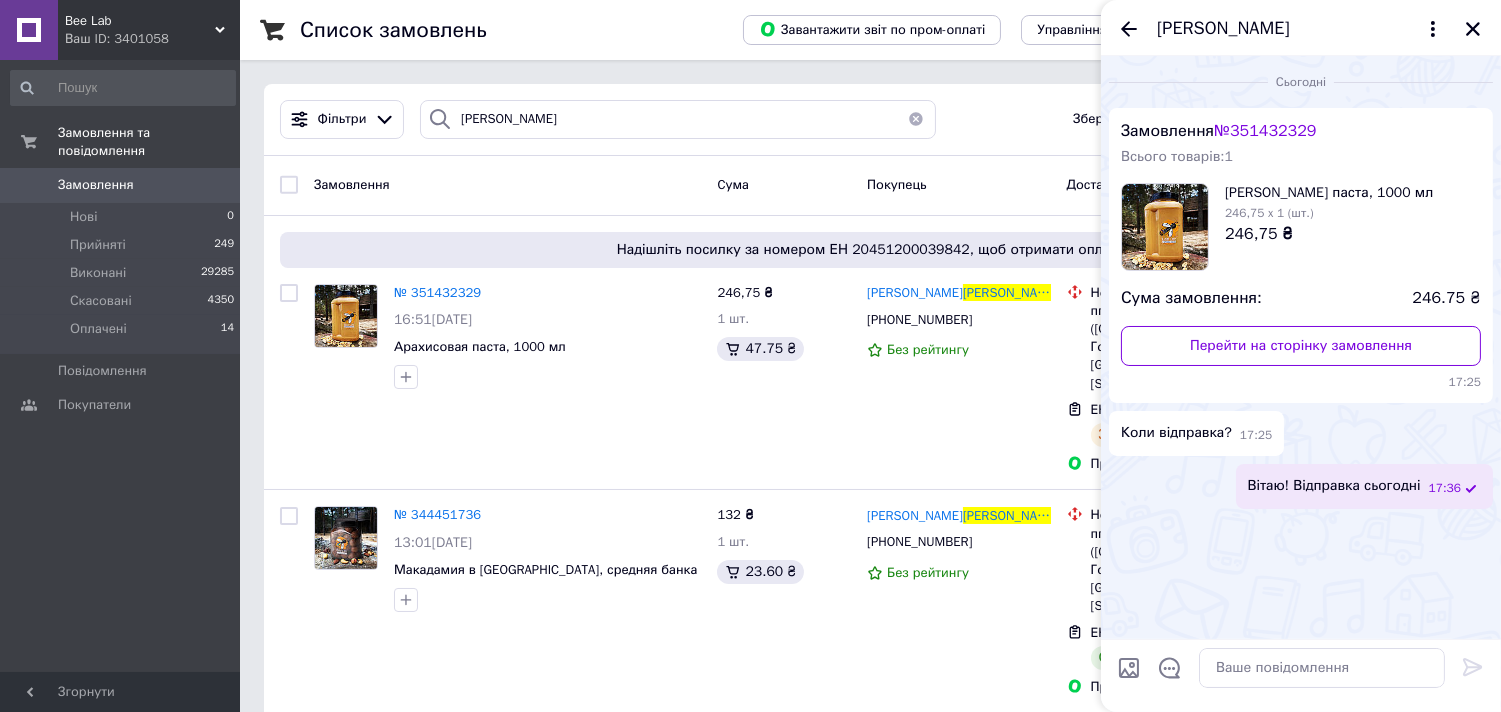 click 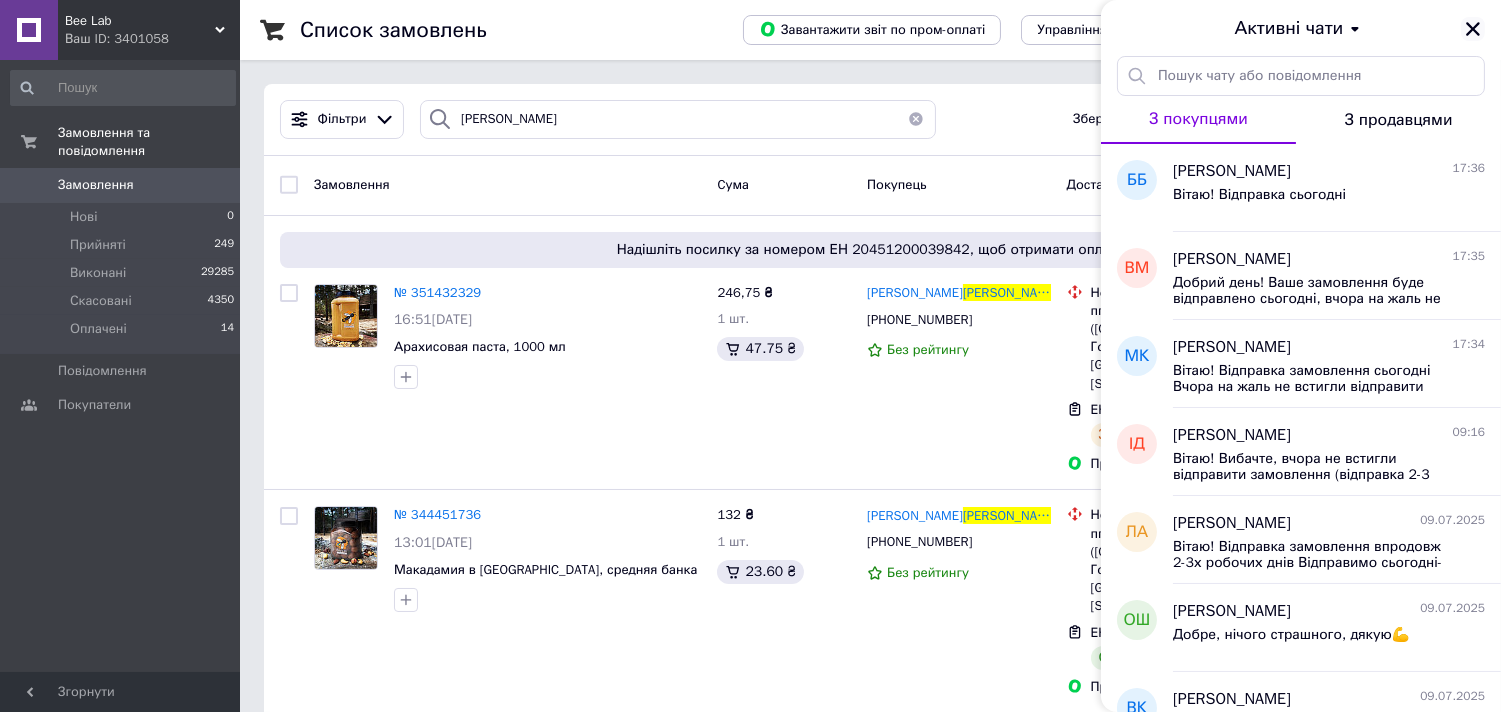 click 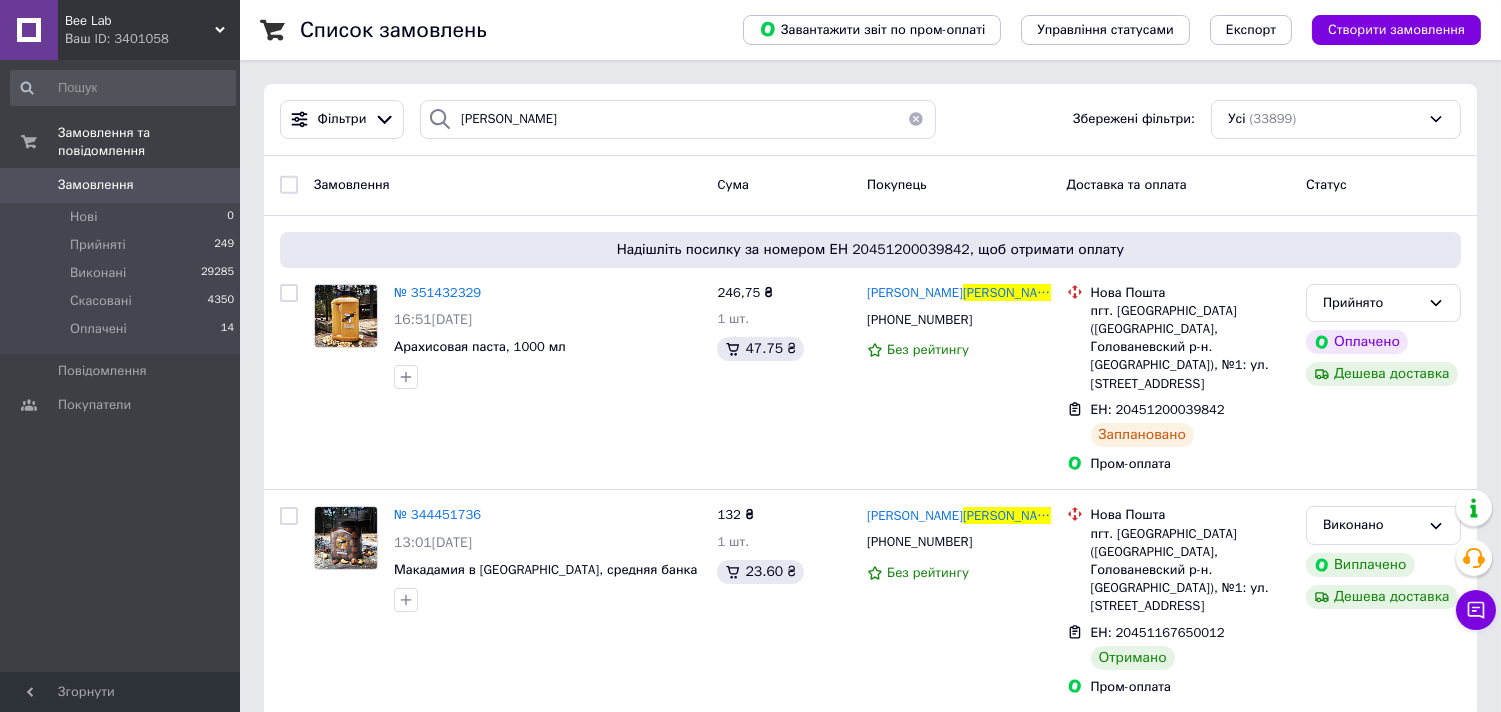 click at bounding box center [916, 119] 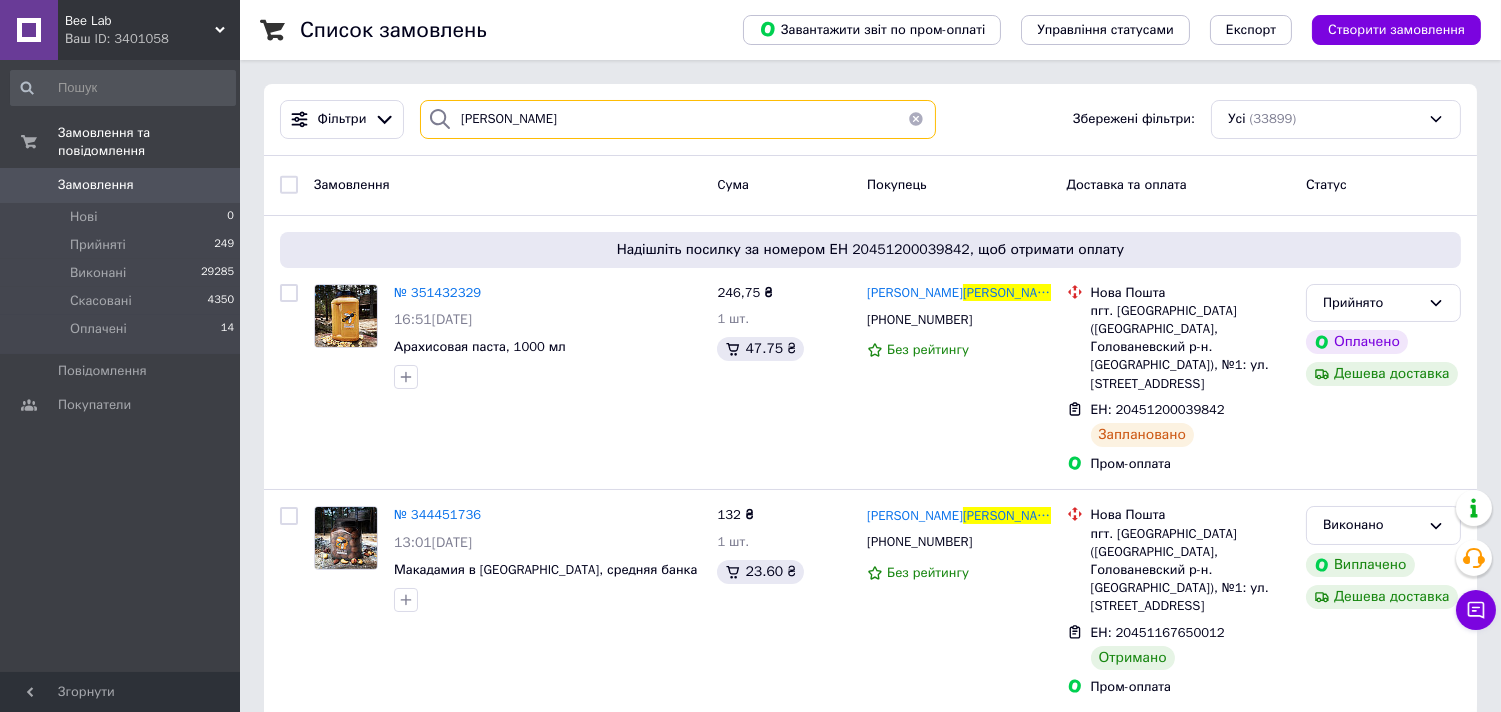 type 